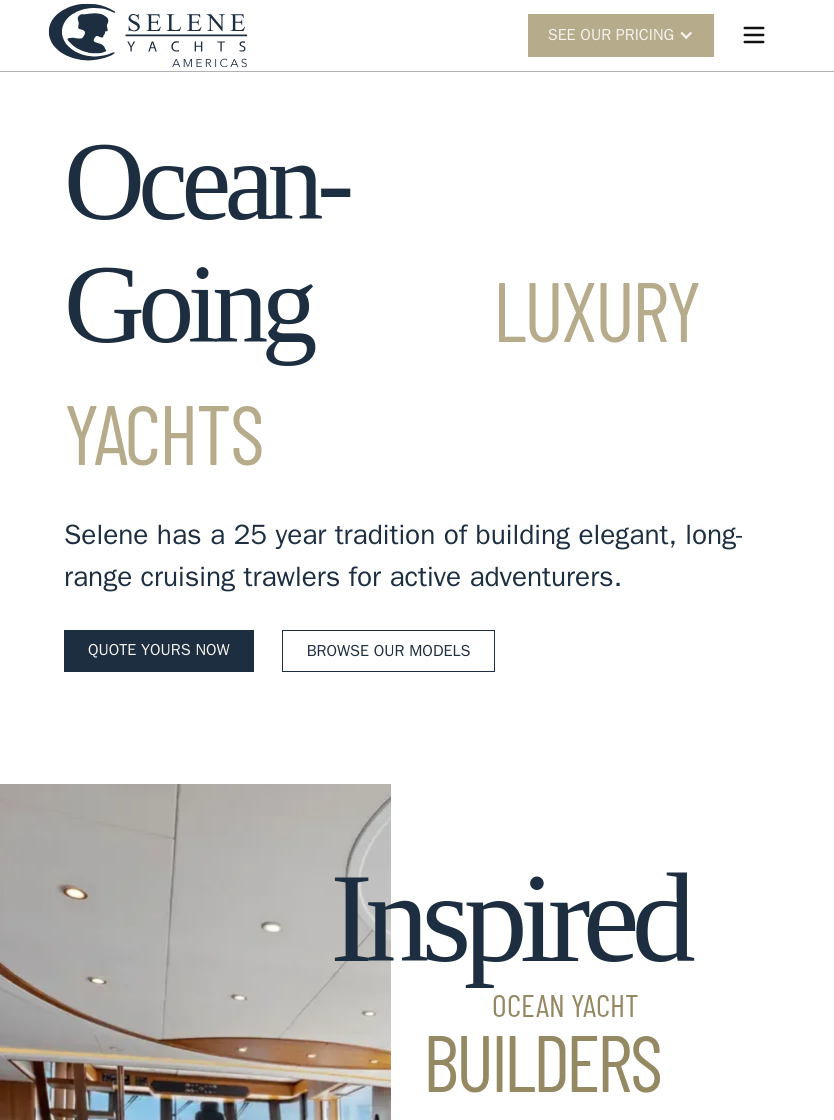 scroll, scrollTop: 0, scrollLeft: 0, axis: both 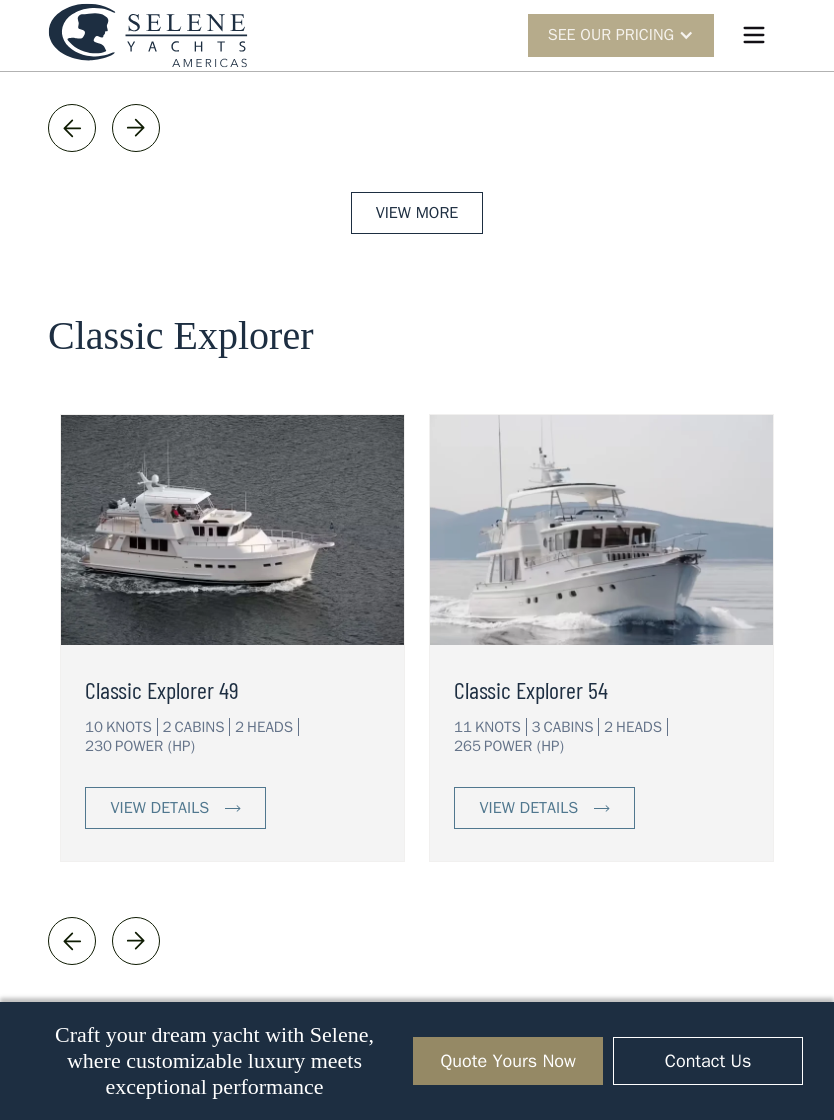 click on "view details" at bounding box center (529, 808) 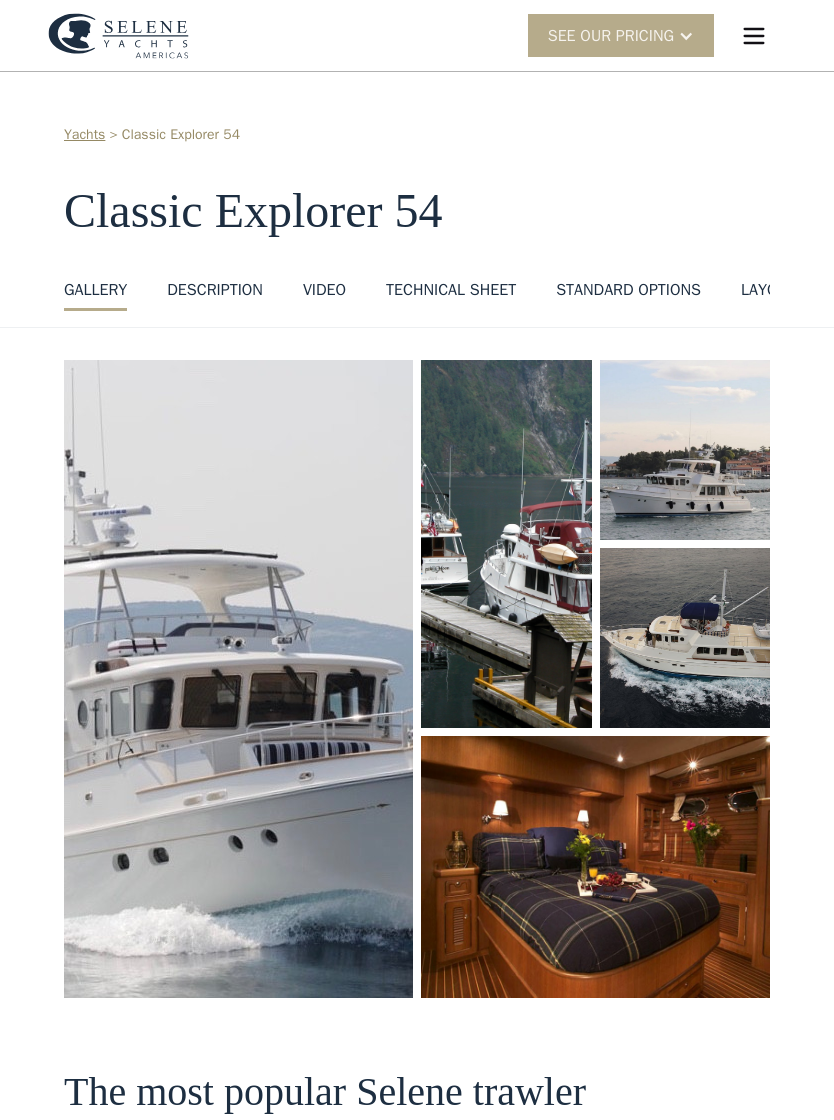scroll, scrollTop: 0, scrollLeft: 0, axis: both 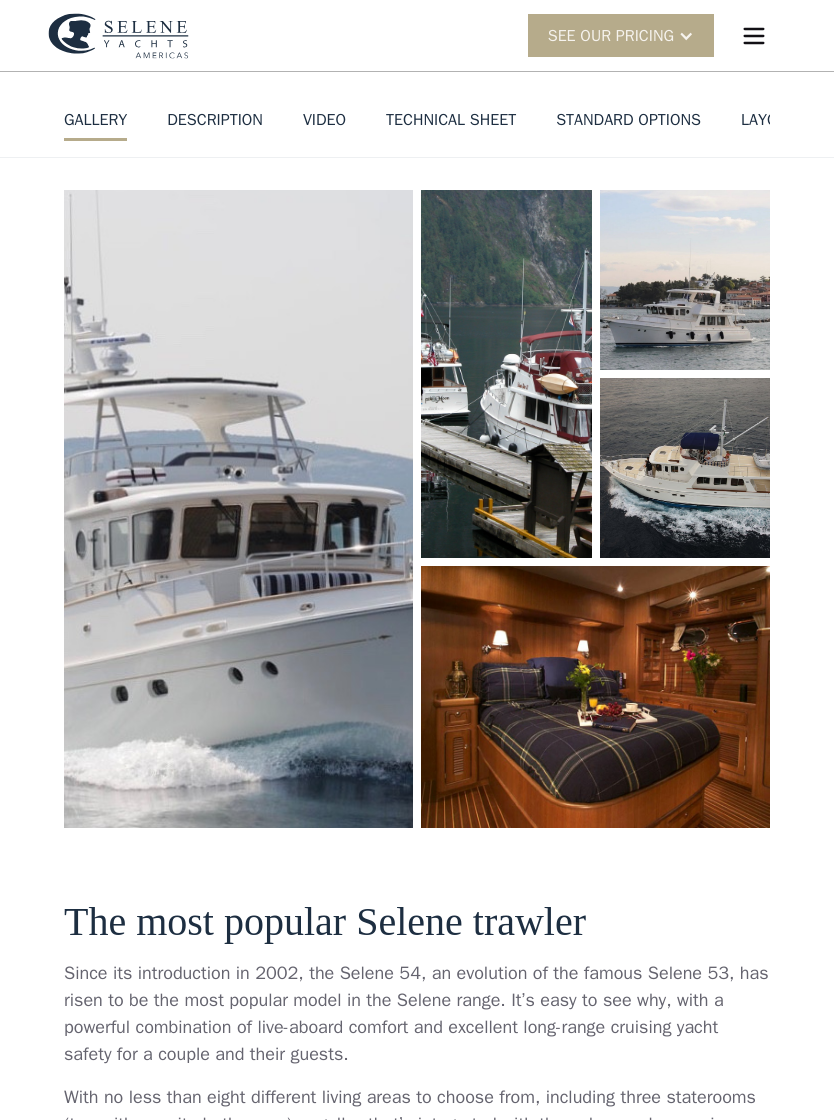 click at bounding box center (238, 508) 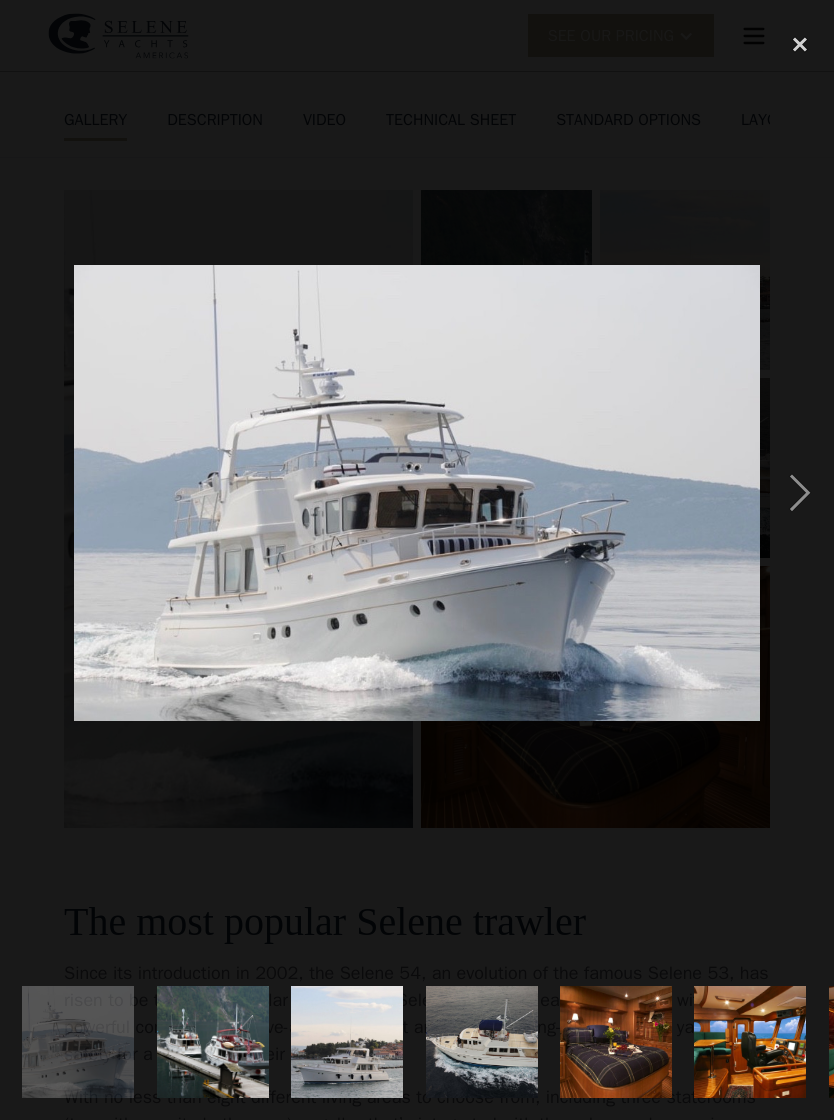 click at bounding box center (800, 492) 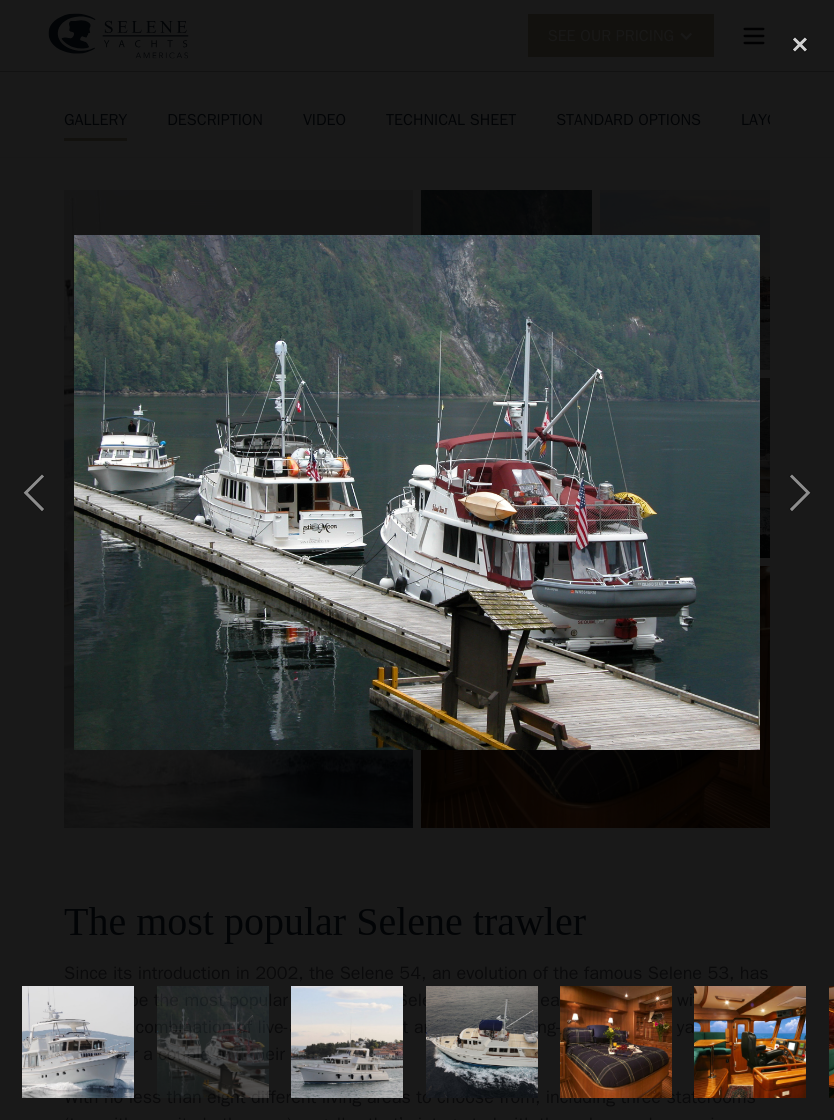 click at bounding box center [800, 492] 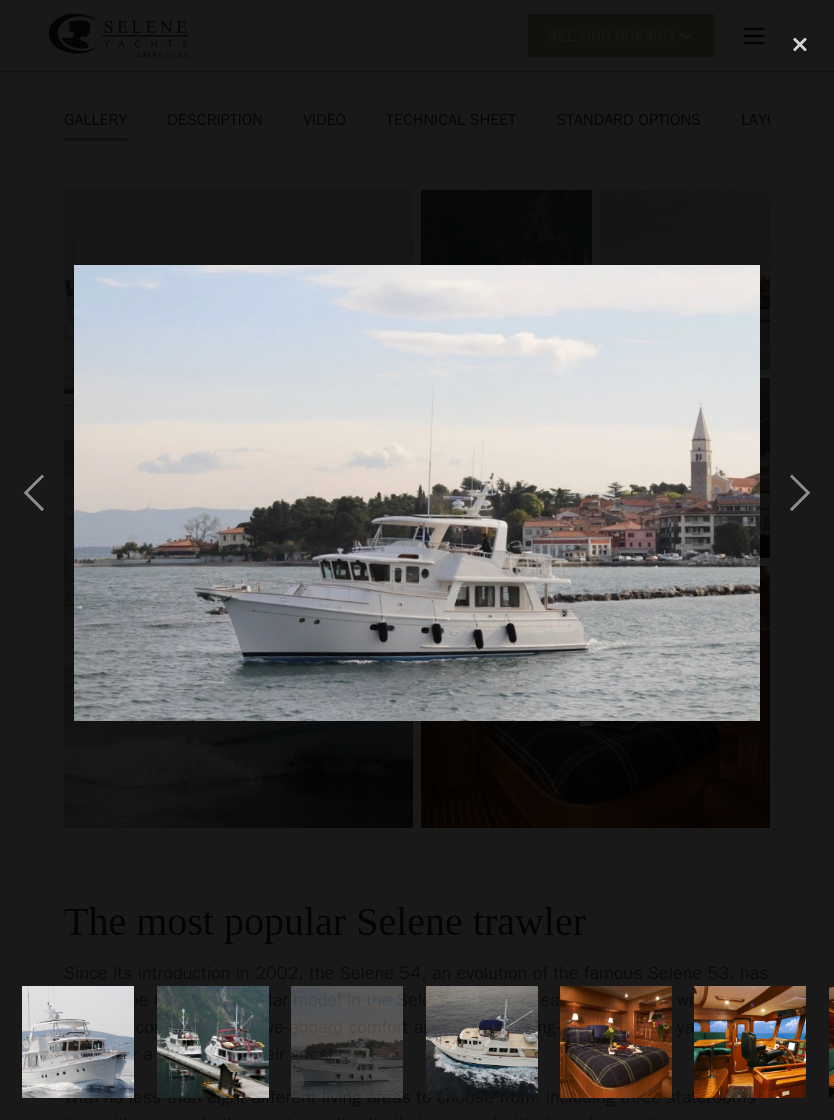 scroll, scrollTop: 0, scrollLeft: 0, axis: both 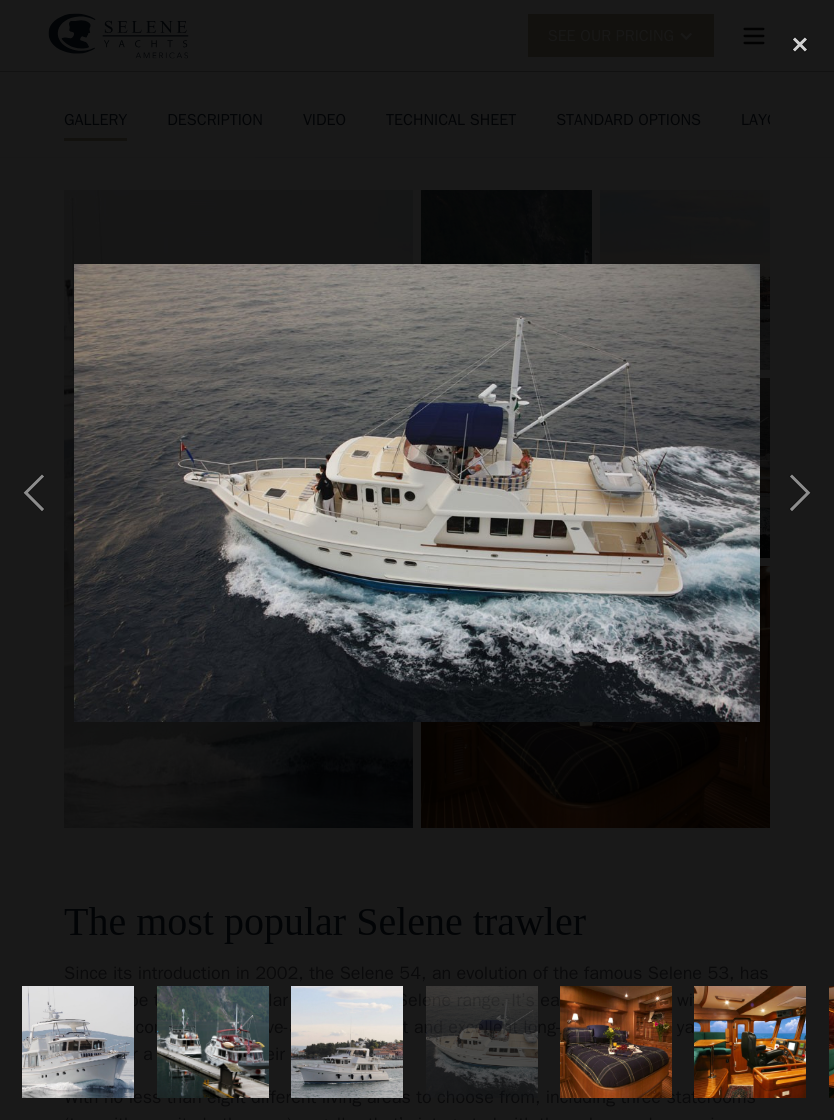 click at bounding box center [800, 492] 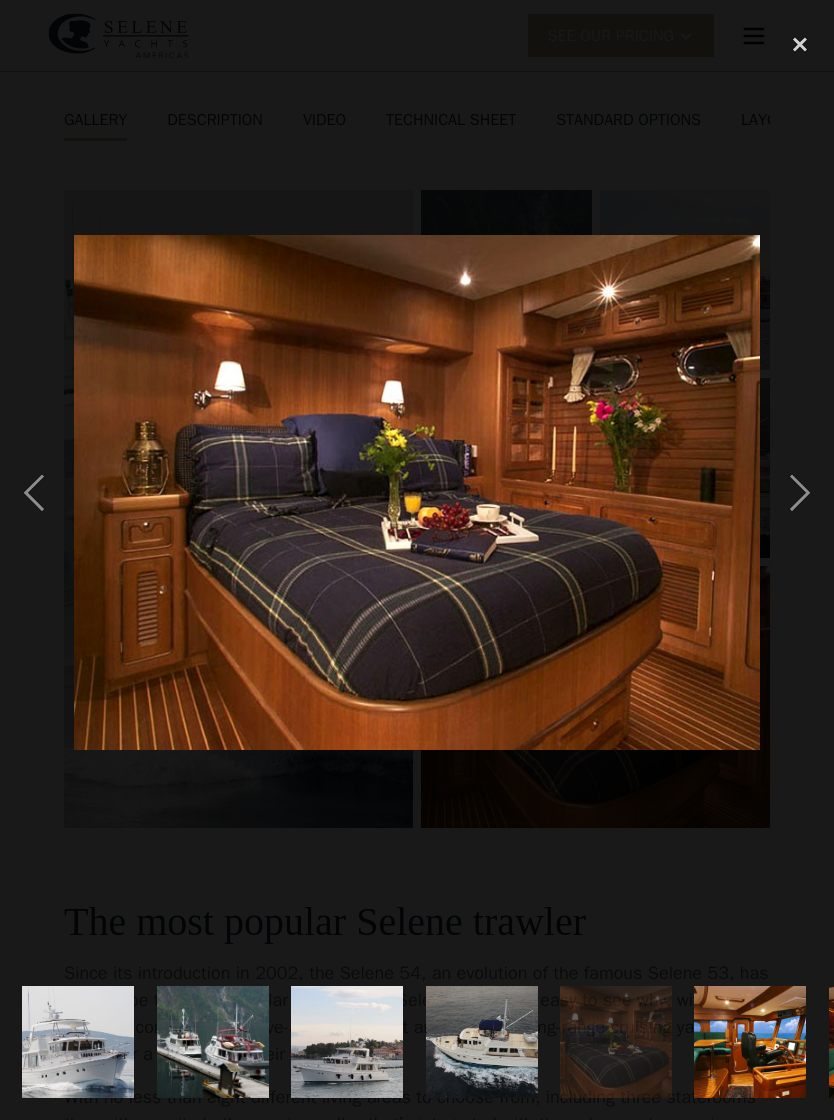 click at bounding box center [800, 492] 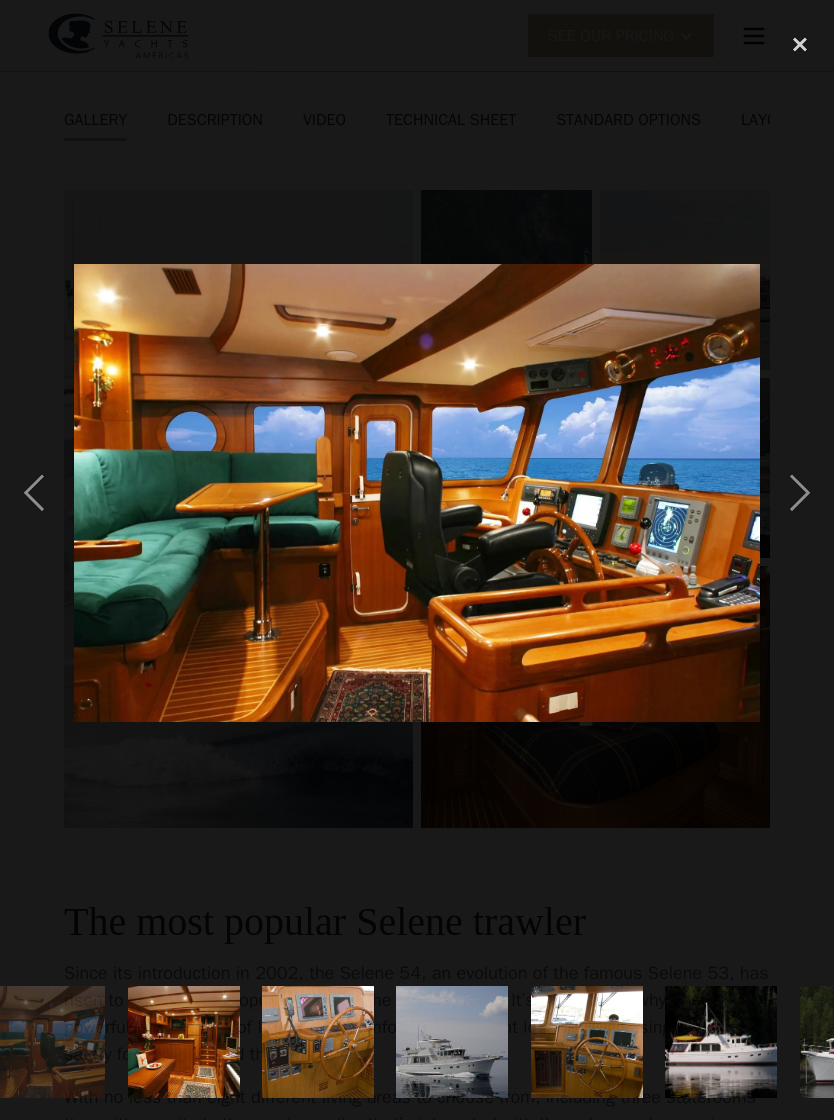 scroll, scrollTop: 0, scrollLeft: 702, axis: horizontal 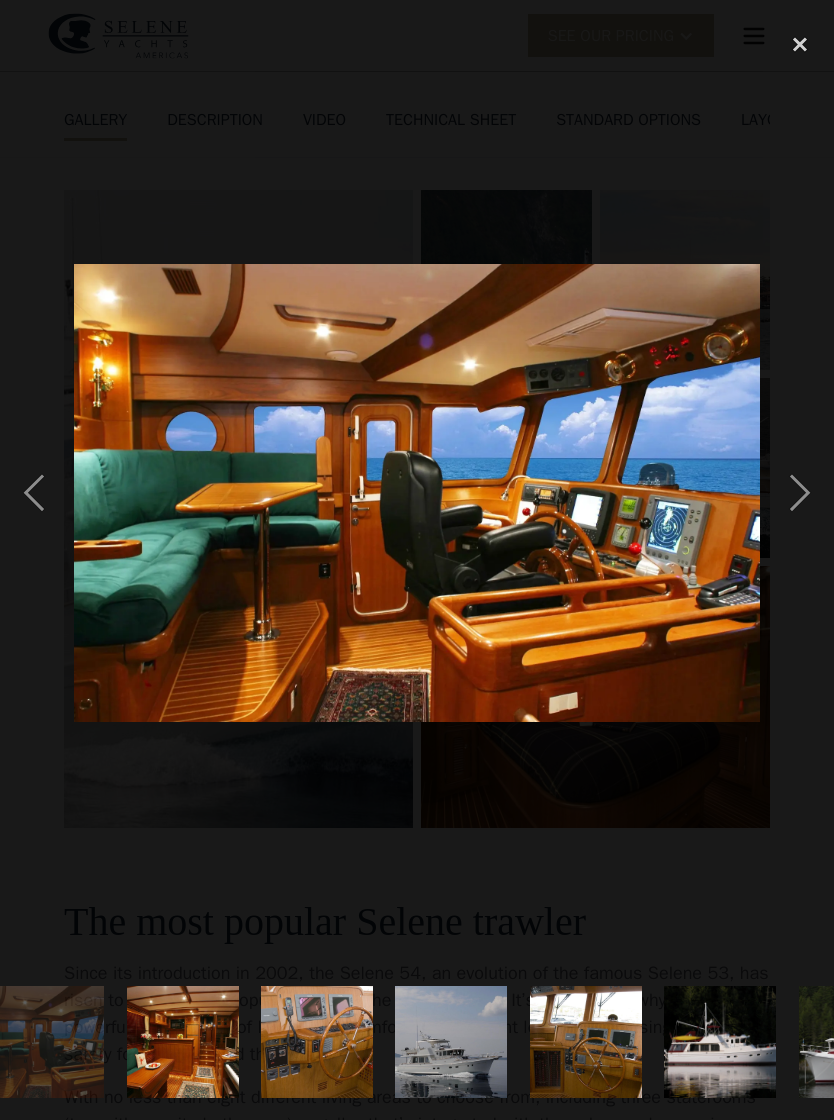 click at bounding box center (800, 492) 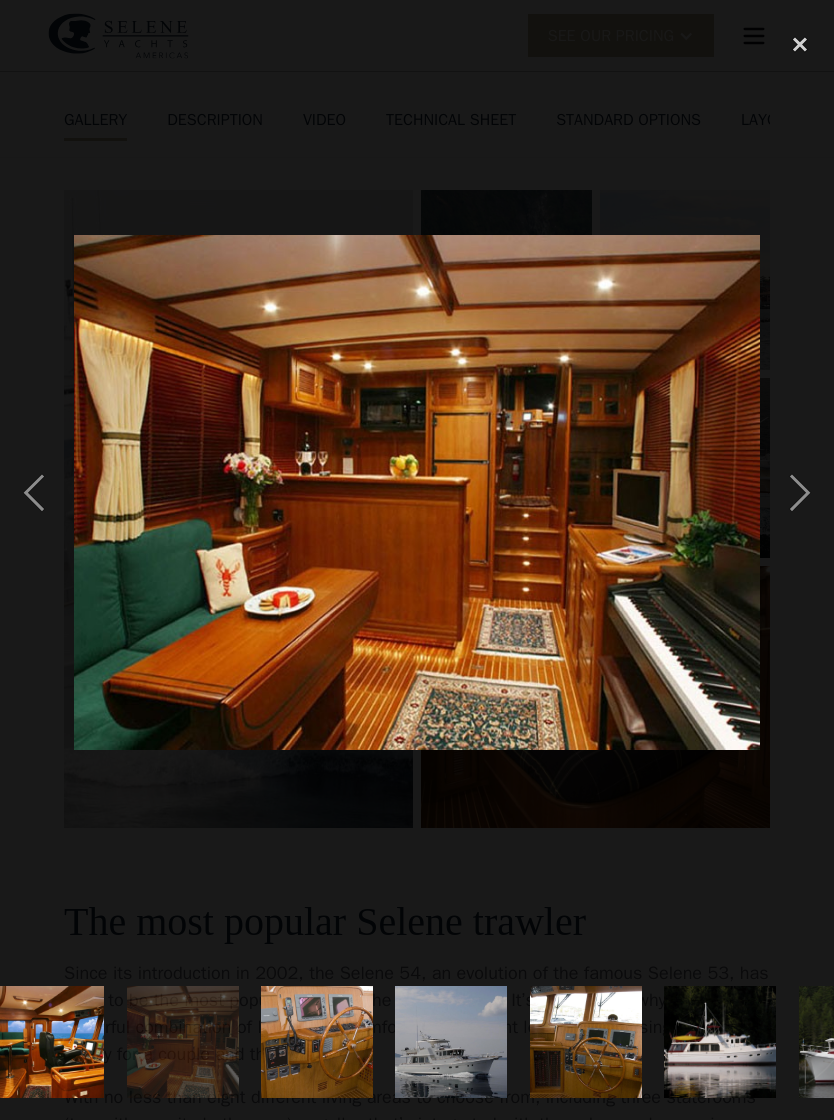 click at bounding box center [800, 492] 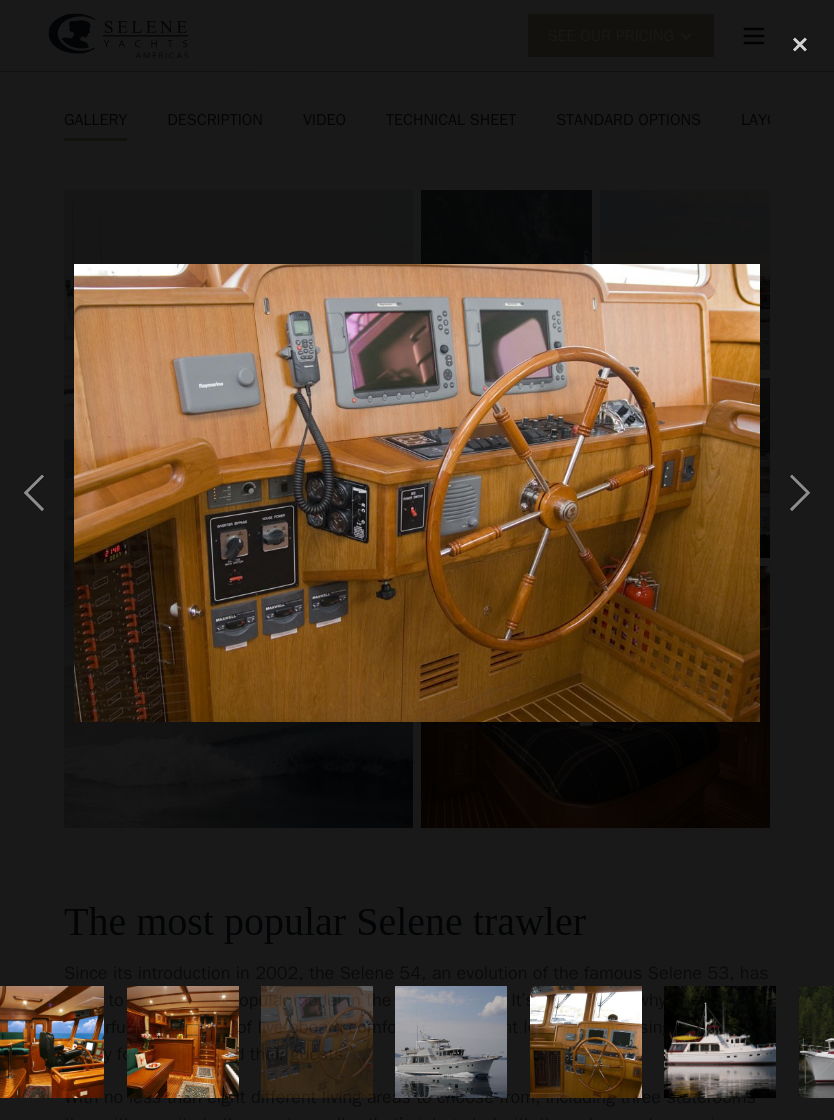 click at bounding box center [800, 492] 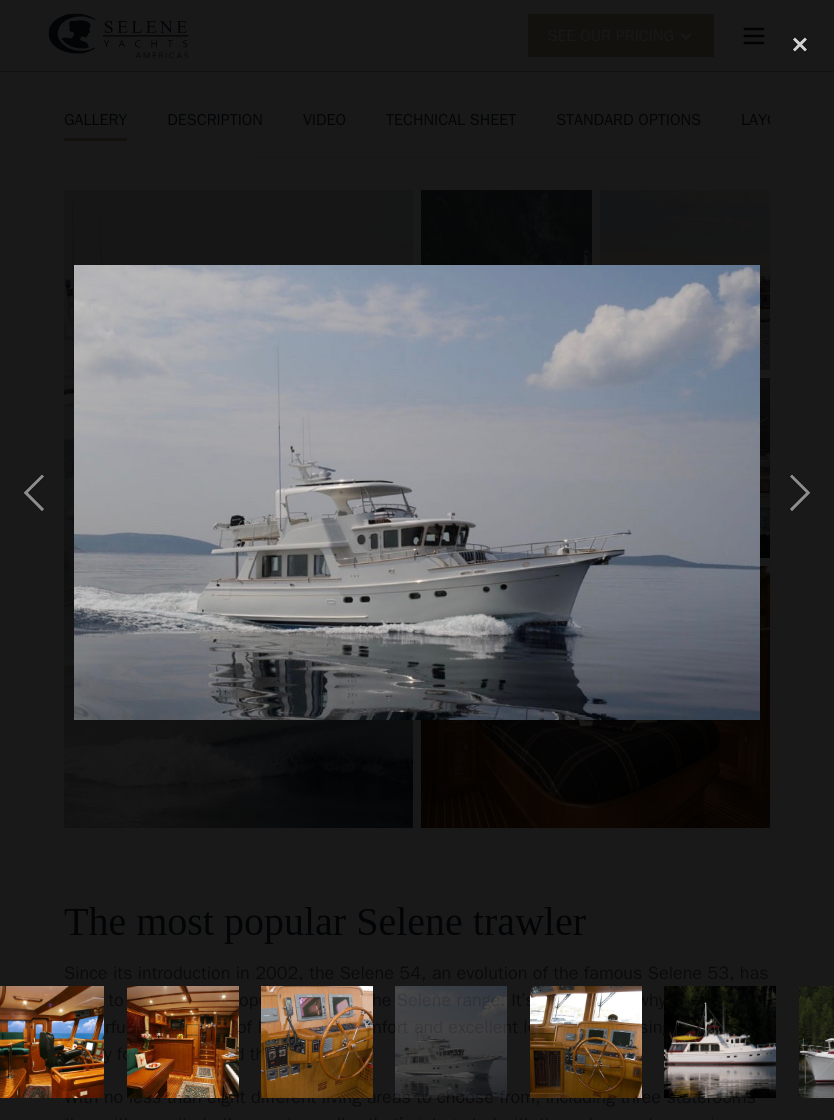 click at bounding box center [800, 492] 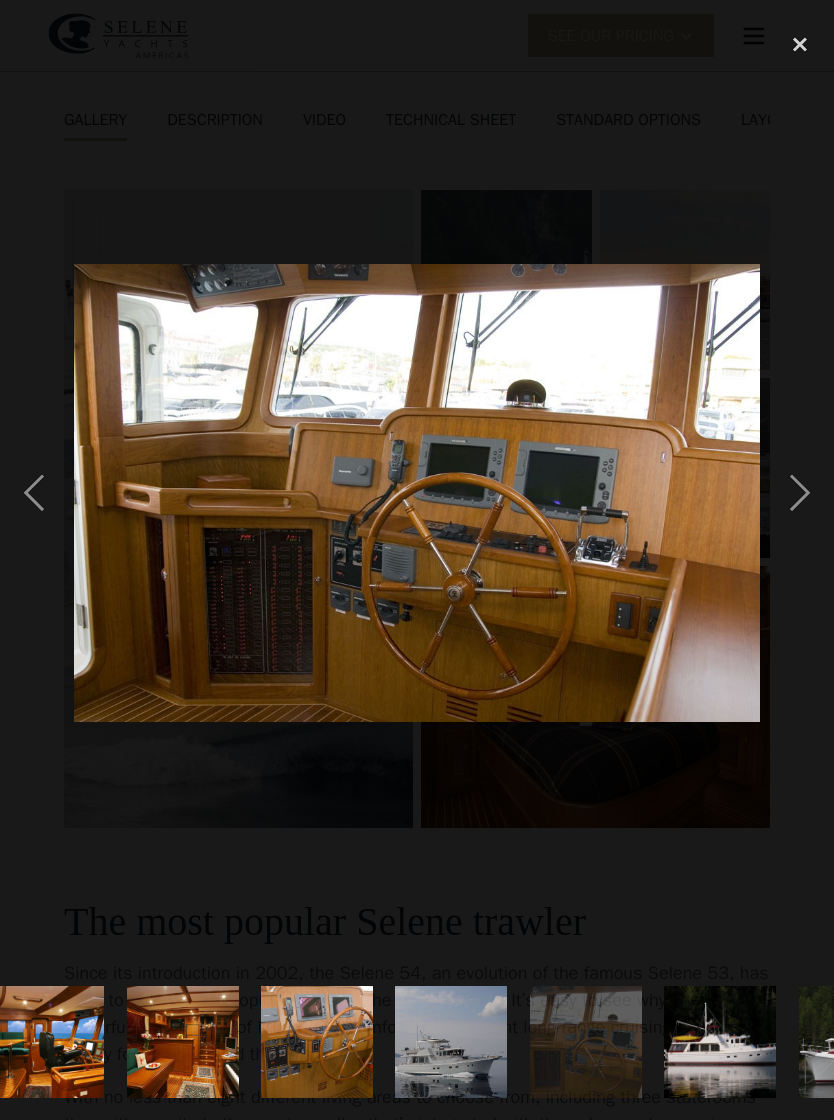 click at bounding box center (800, 492) 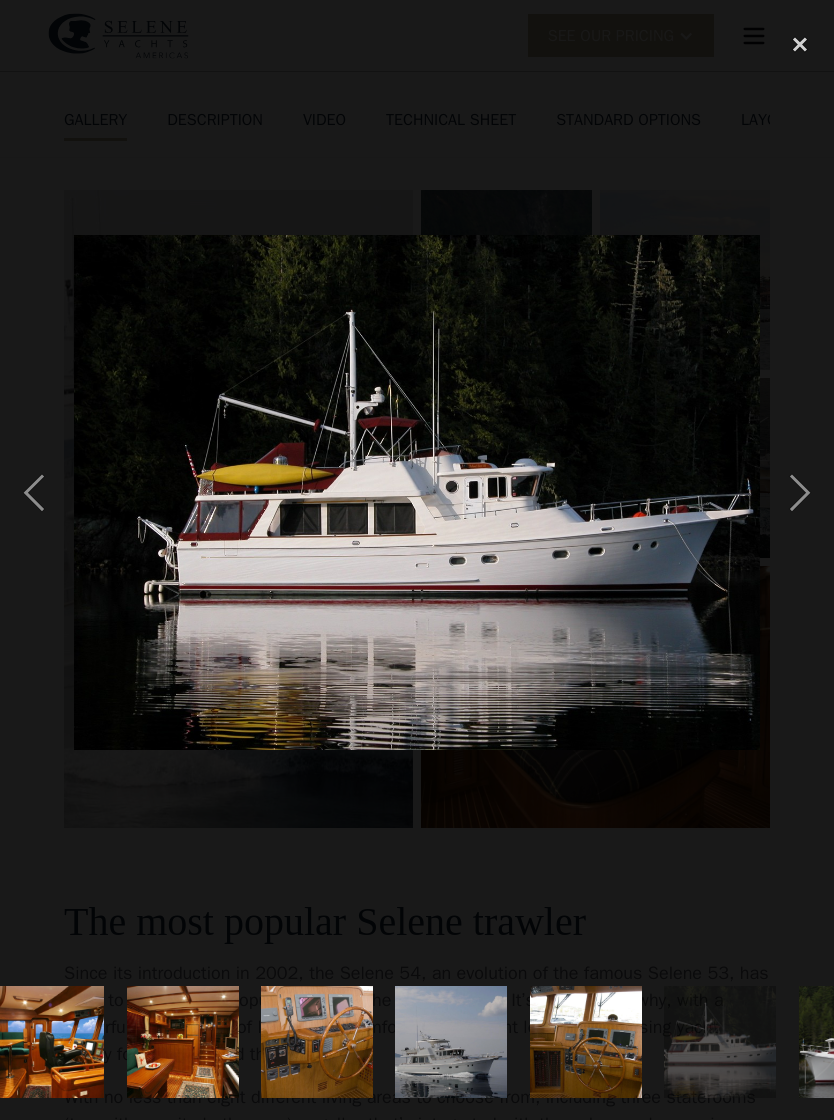 click at bounding box center [800, 492] 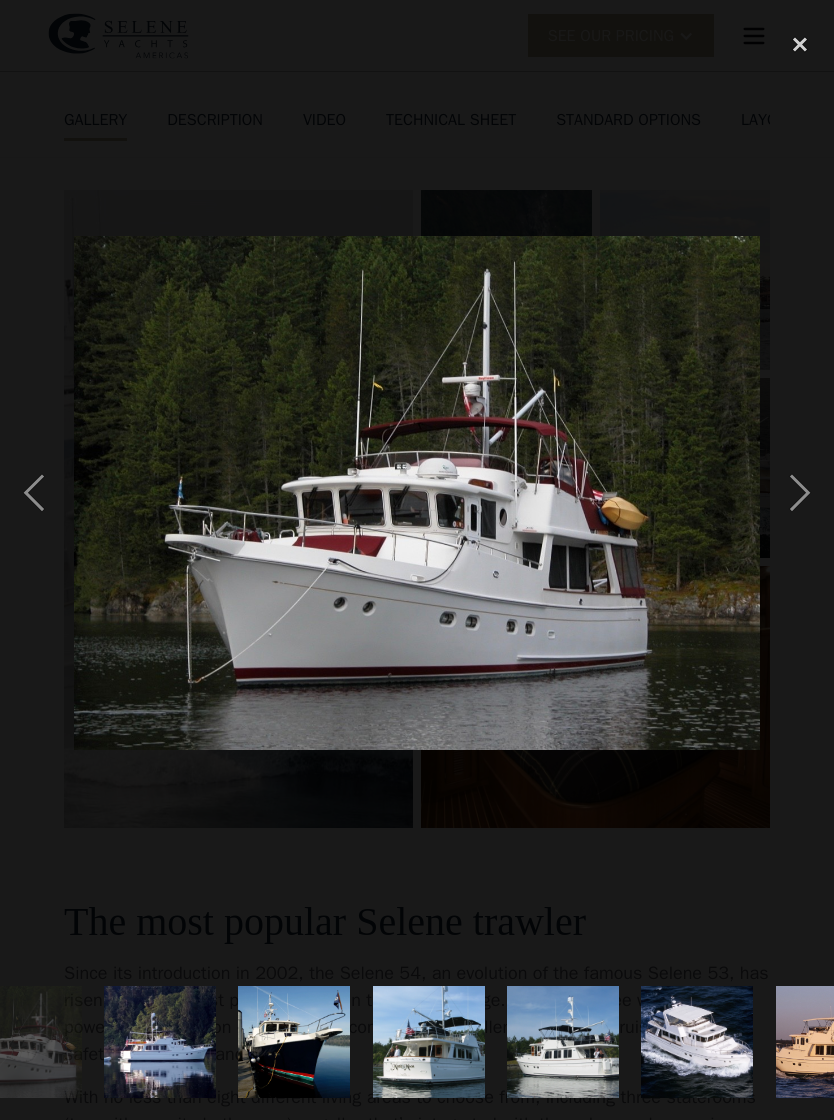 scroll, scrollTop: 0, scrollLeft: 1531, axis: horizontal 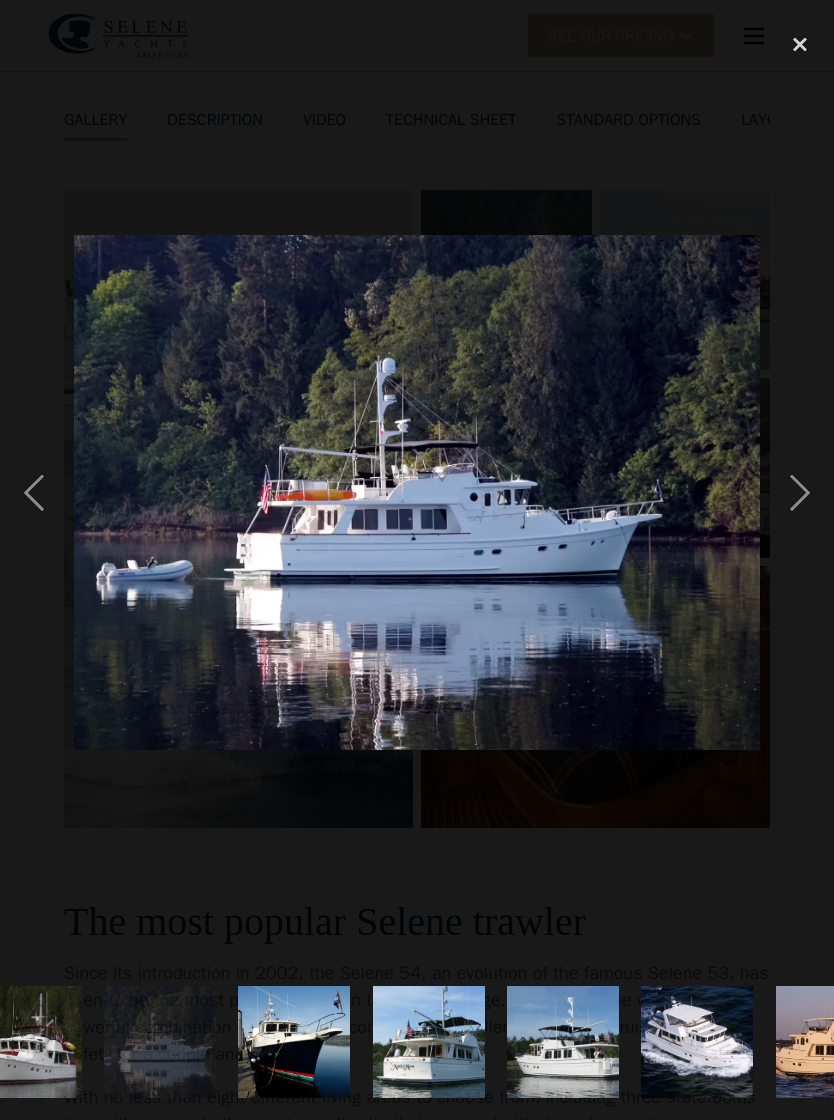 click at bounding box center [800, 492] 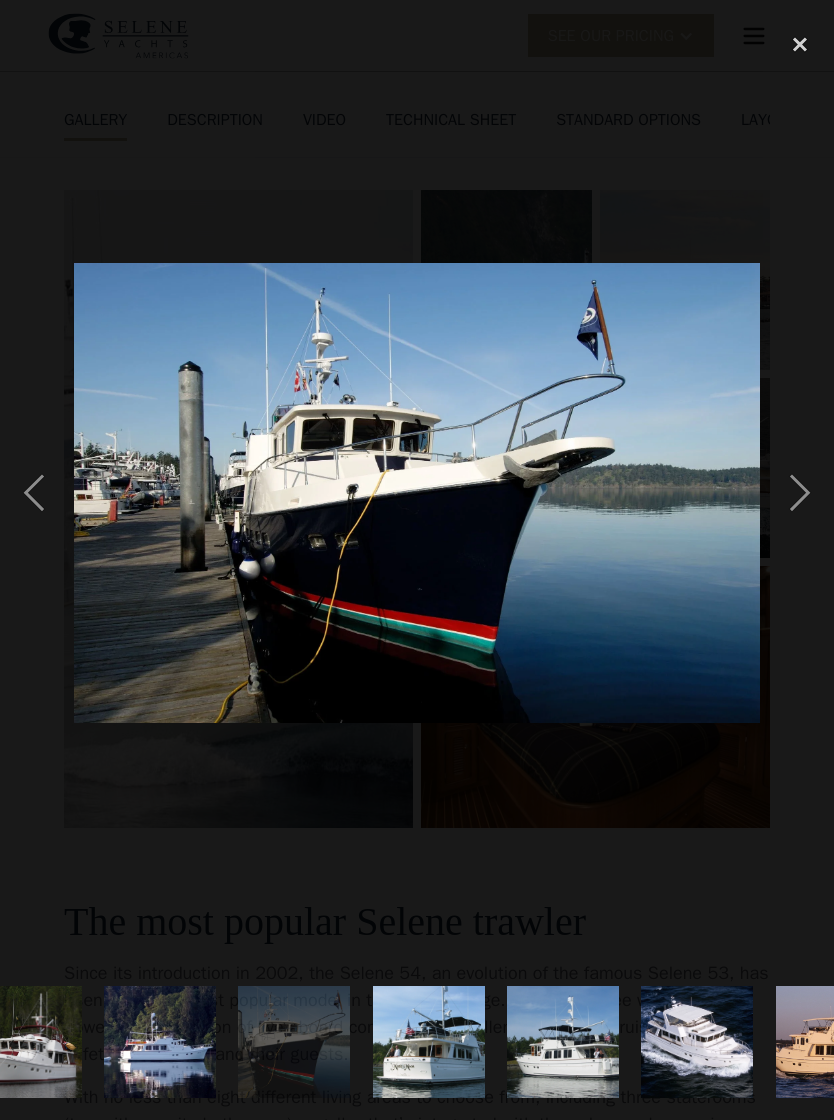 click at bounding box center [800, 492] 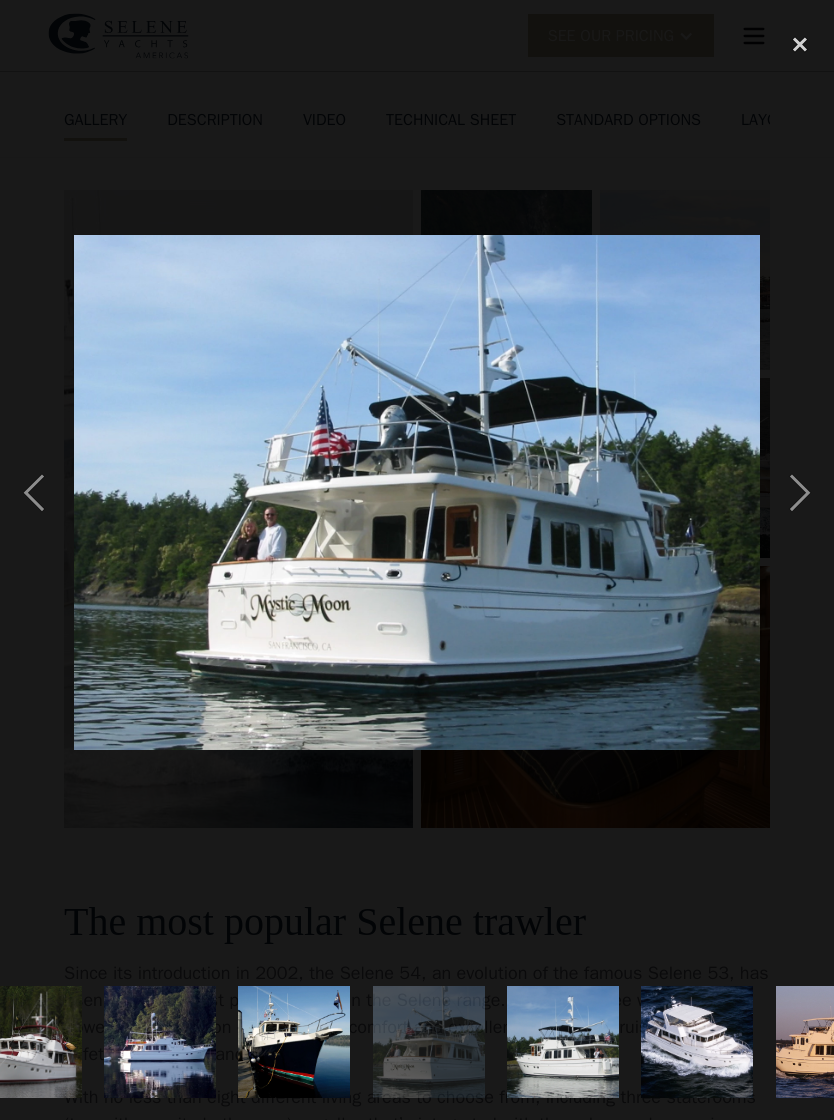 click at bounding box center (800, 492) 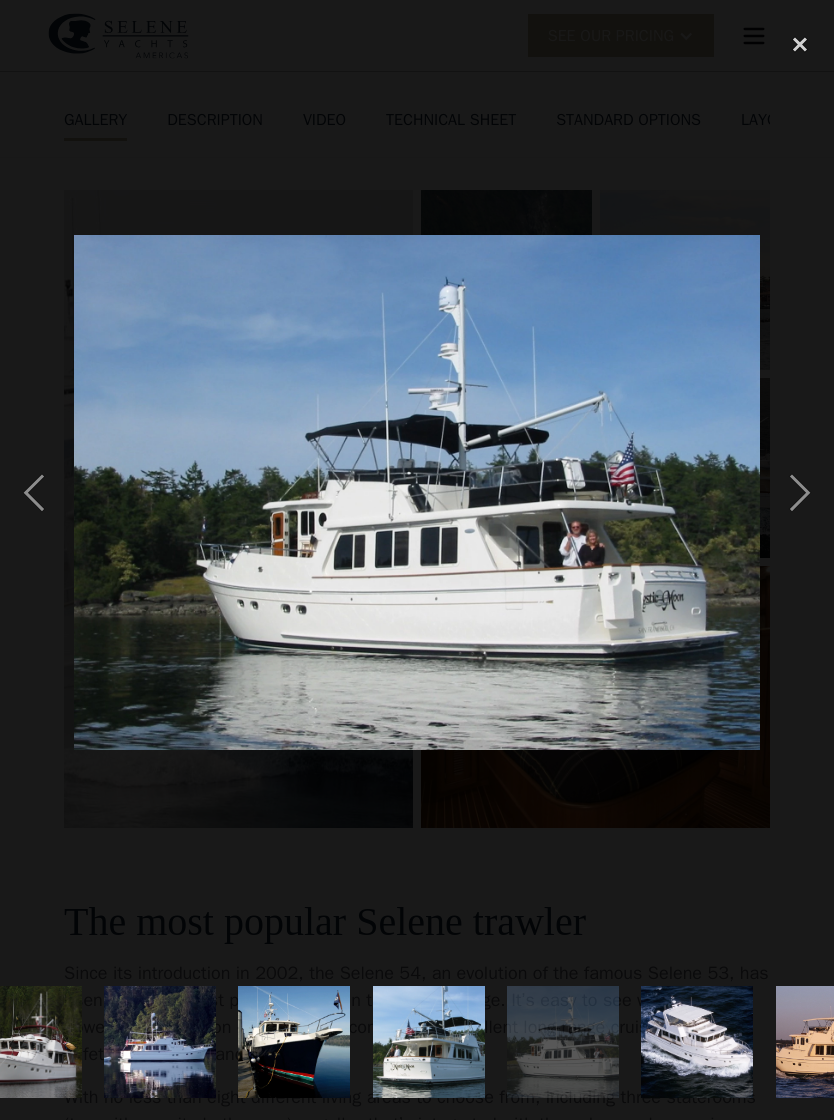 click at bounding box center [800, 492] 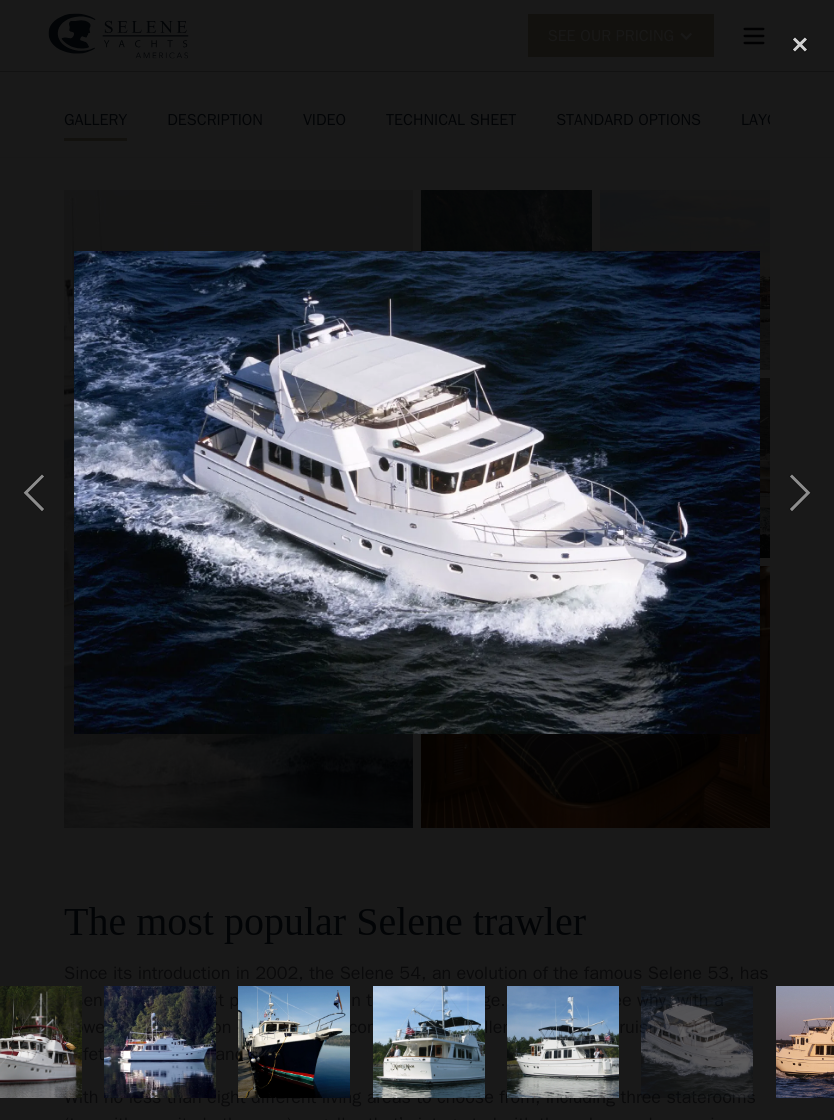 click at bounding box center [800, 492] 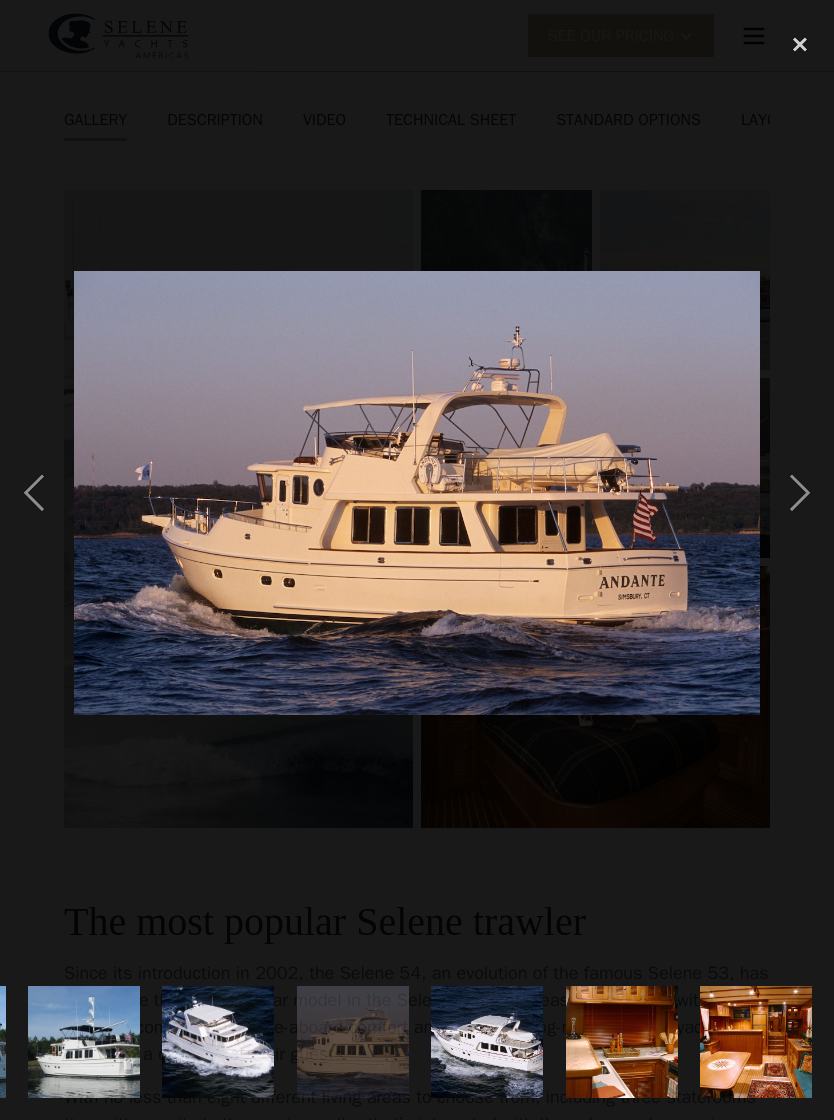 scroll, scrollTop: 0, scrollLeft: 2089, axis: horizontal 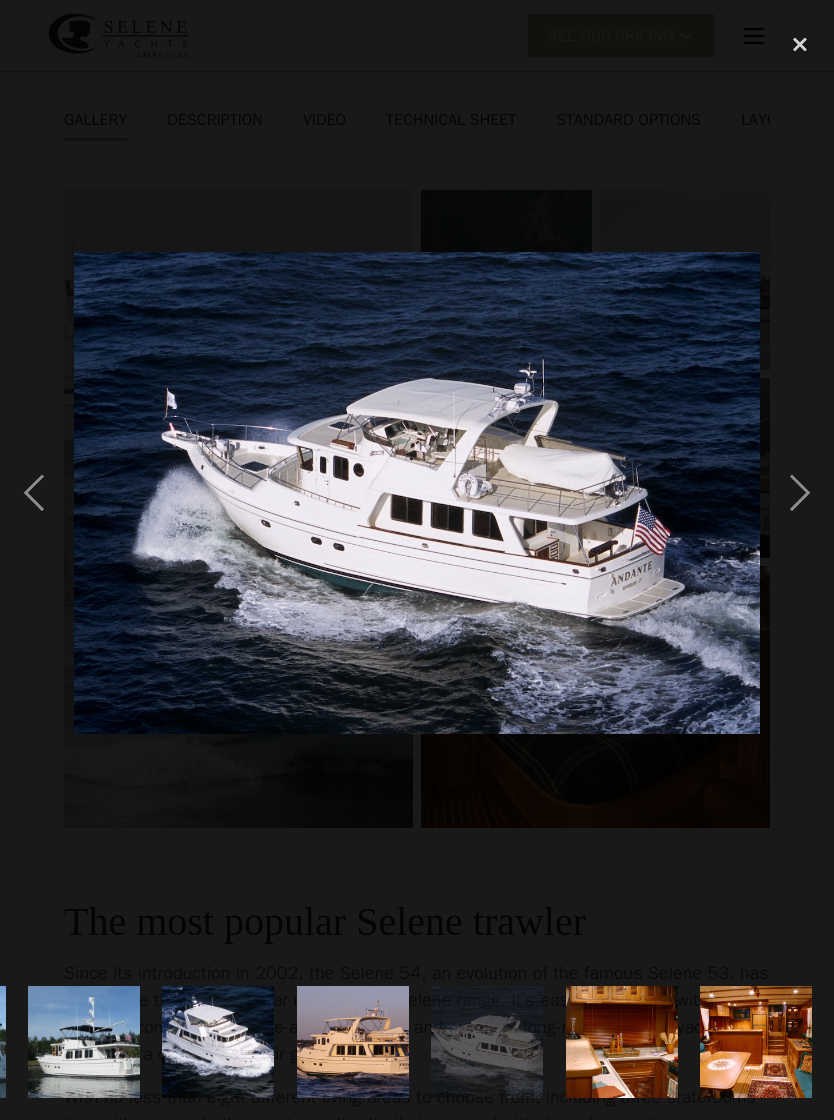 click at bounding box center [800, 492] 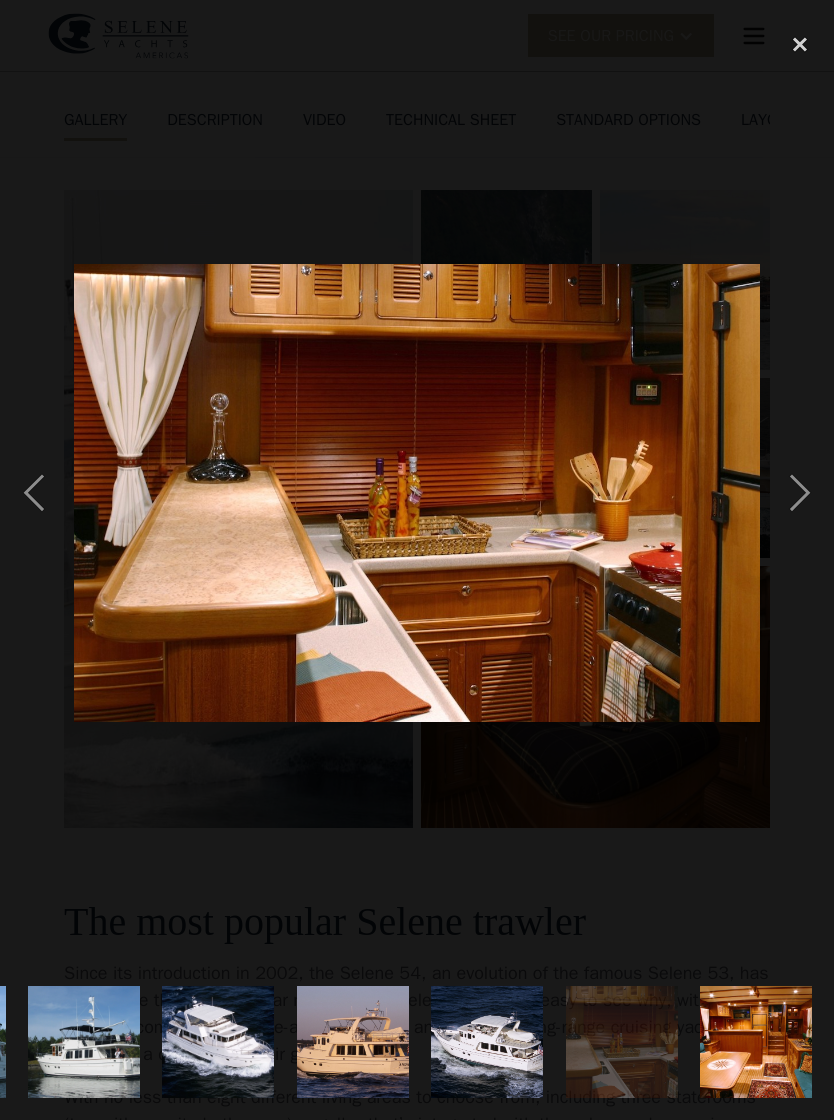 click at bounding box center [800, 492] 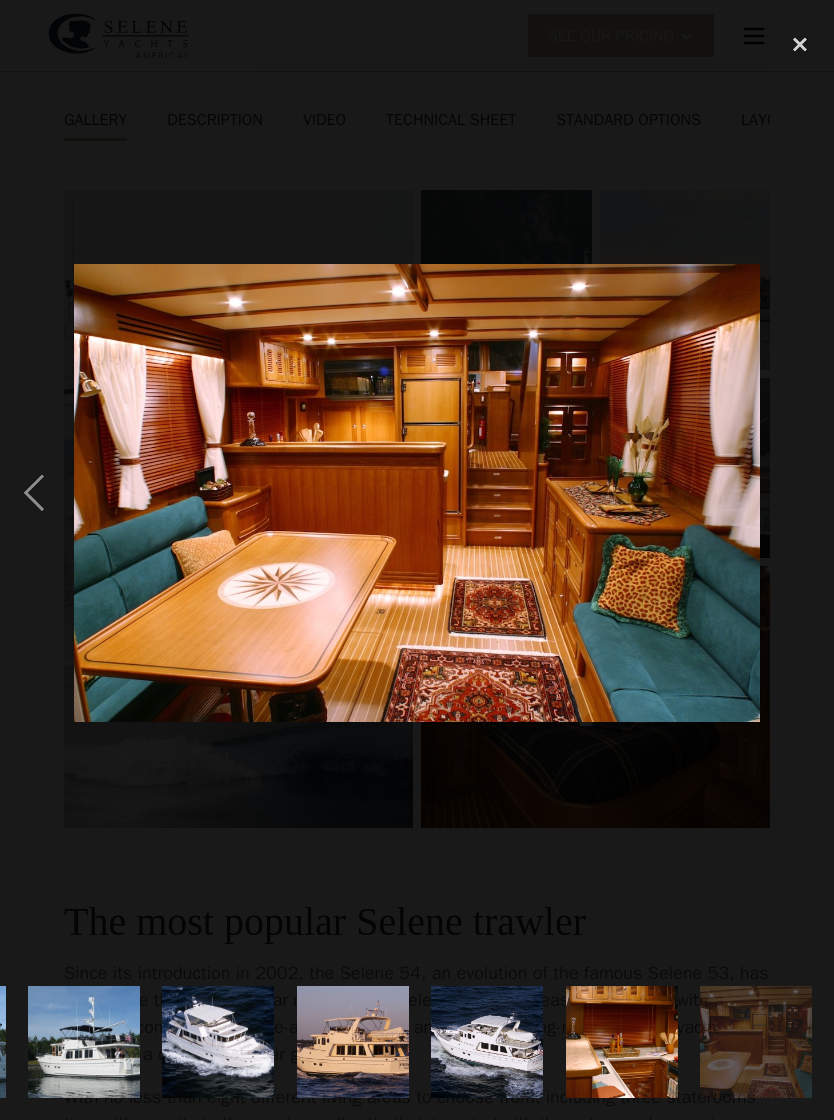 click at bounding box center [417, 560] 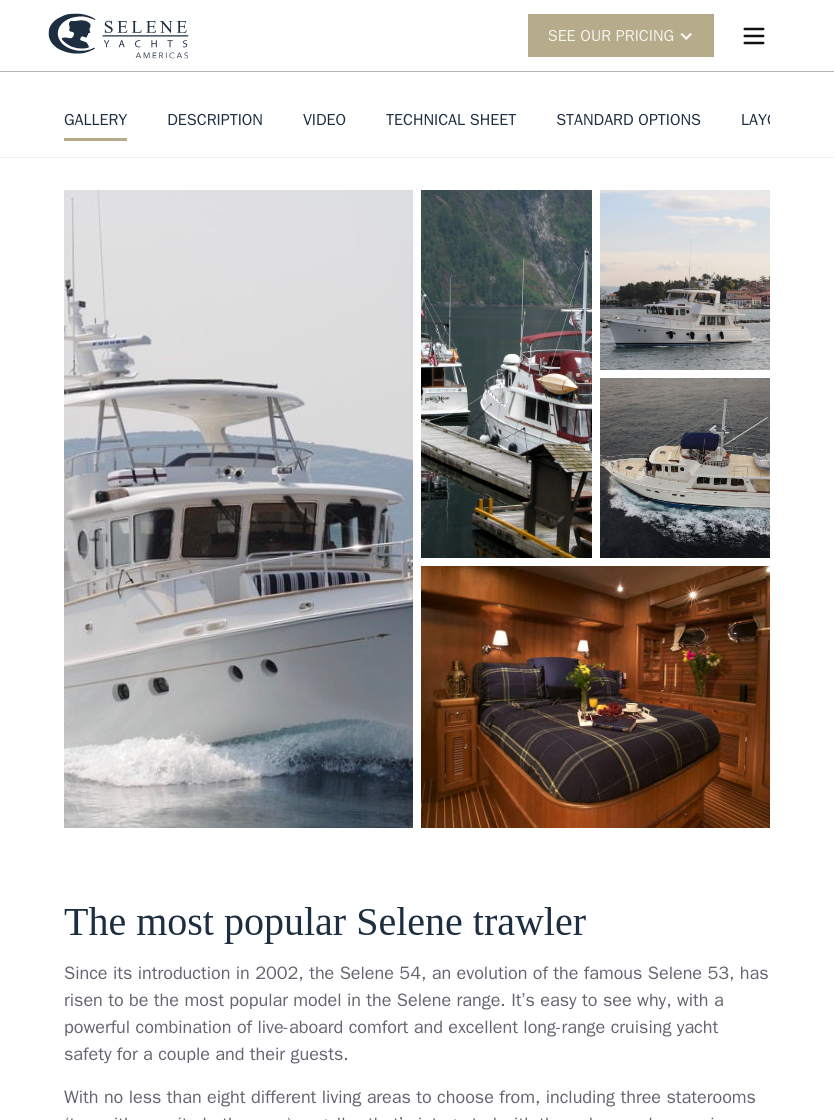 scroll, scrollTop: 0, scrollLeft: 0, axis: both 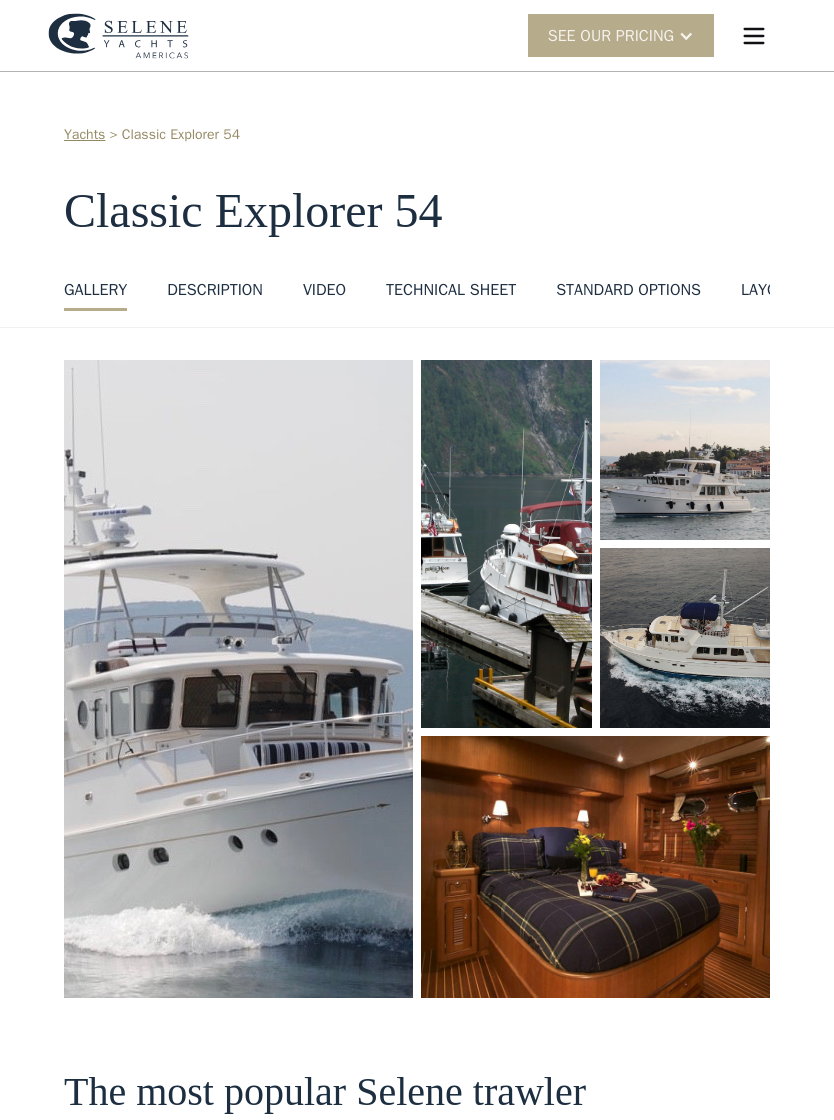 click on "SEE Our Pricing" at bounding box center [611, 36] 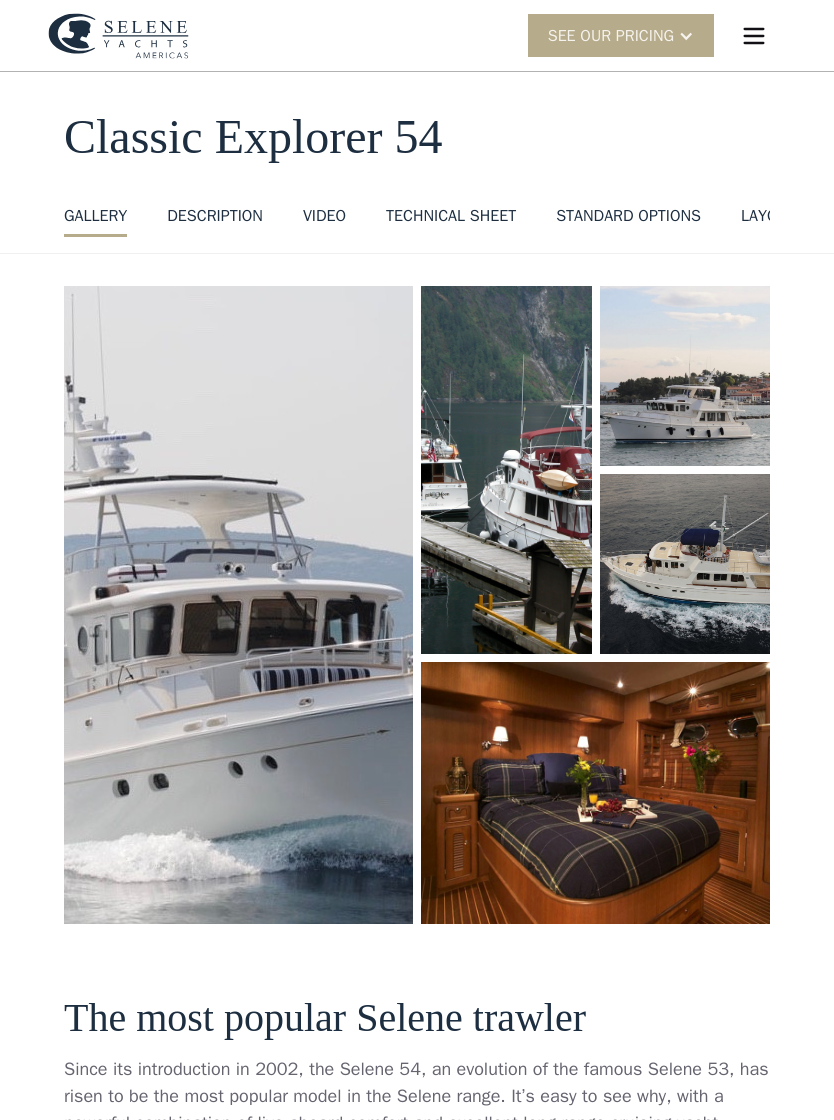 scroll, scrollTop: 0, scrollLeft: 0, axis: both 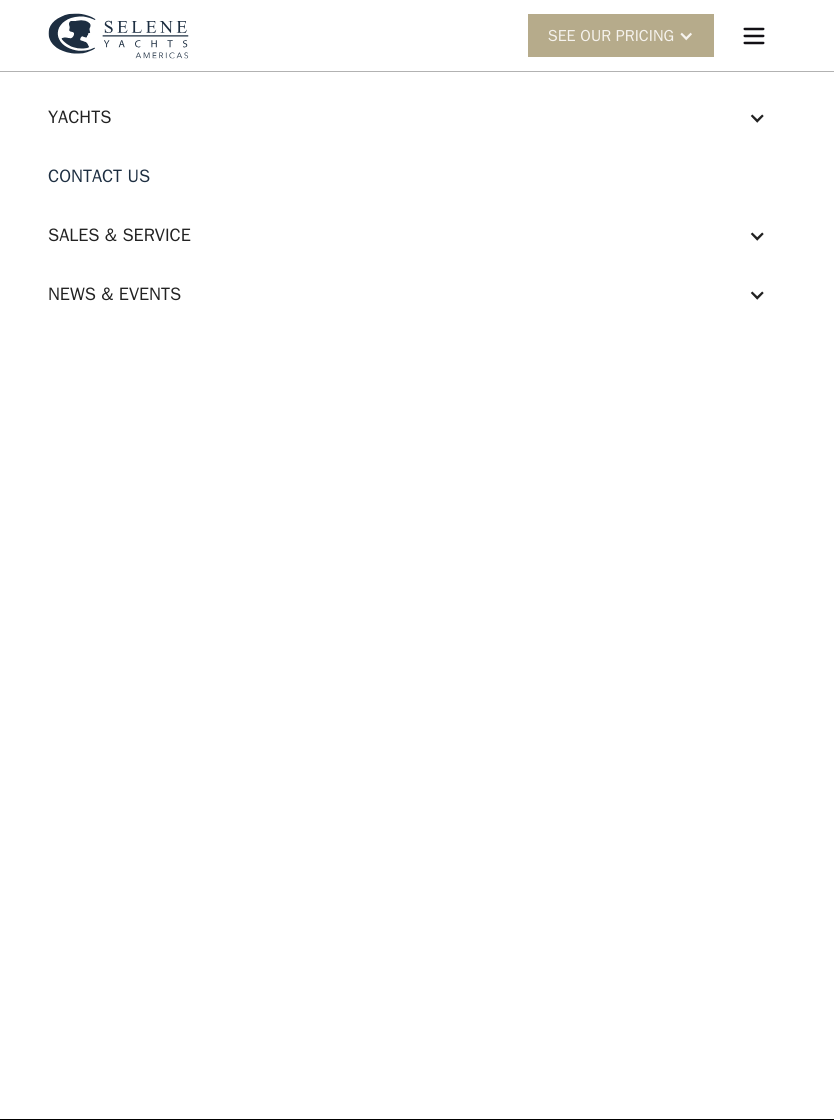 click at bounding box center [757, 236] 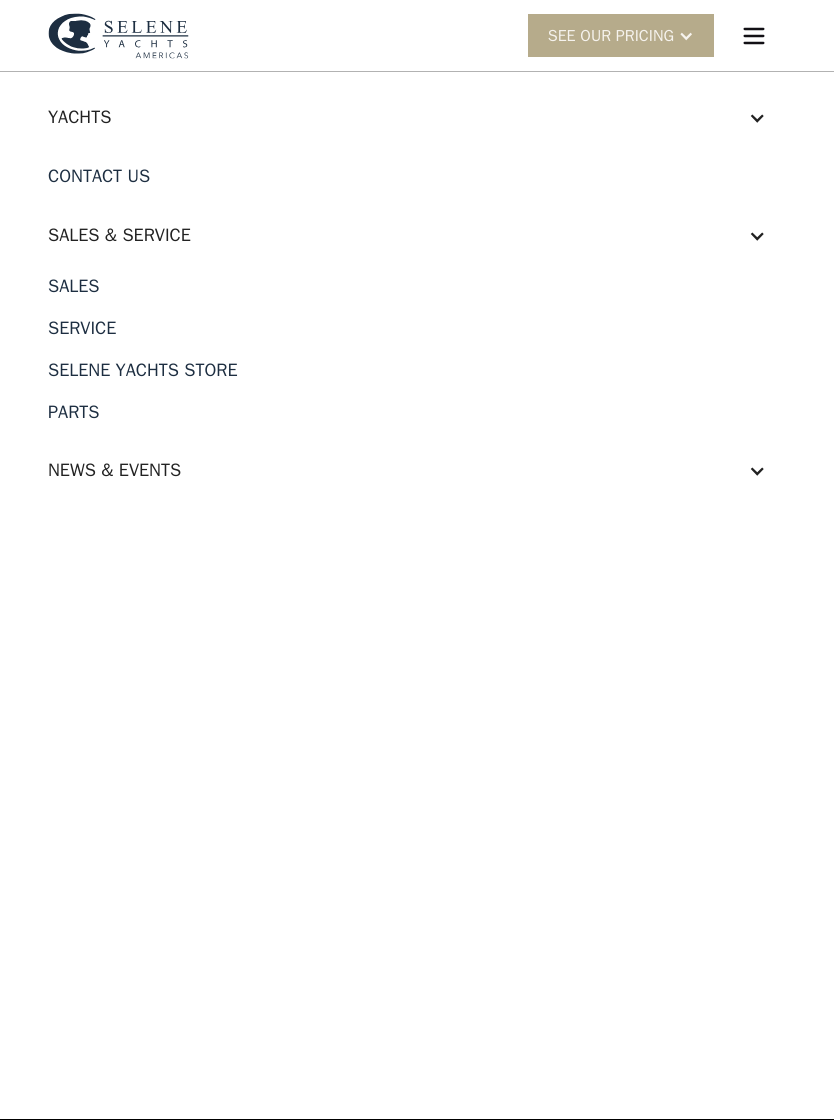 click on "Service" at bounding box center (417, 328) 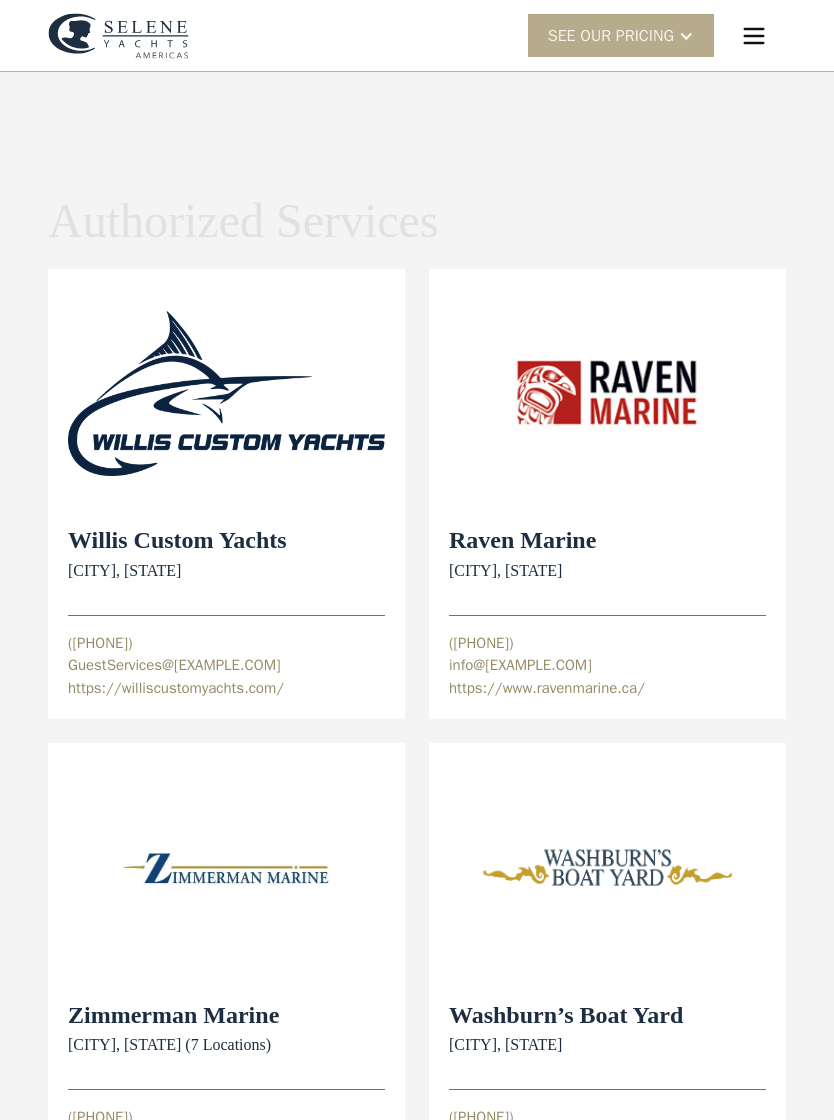 scroll, scrollTop: 0, scrollLeft: 0, axis: both 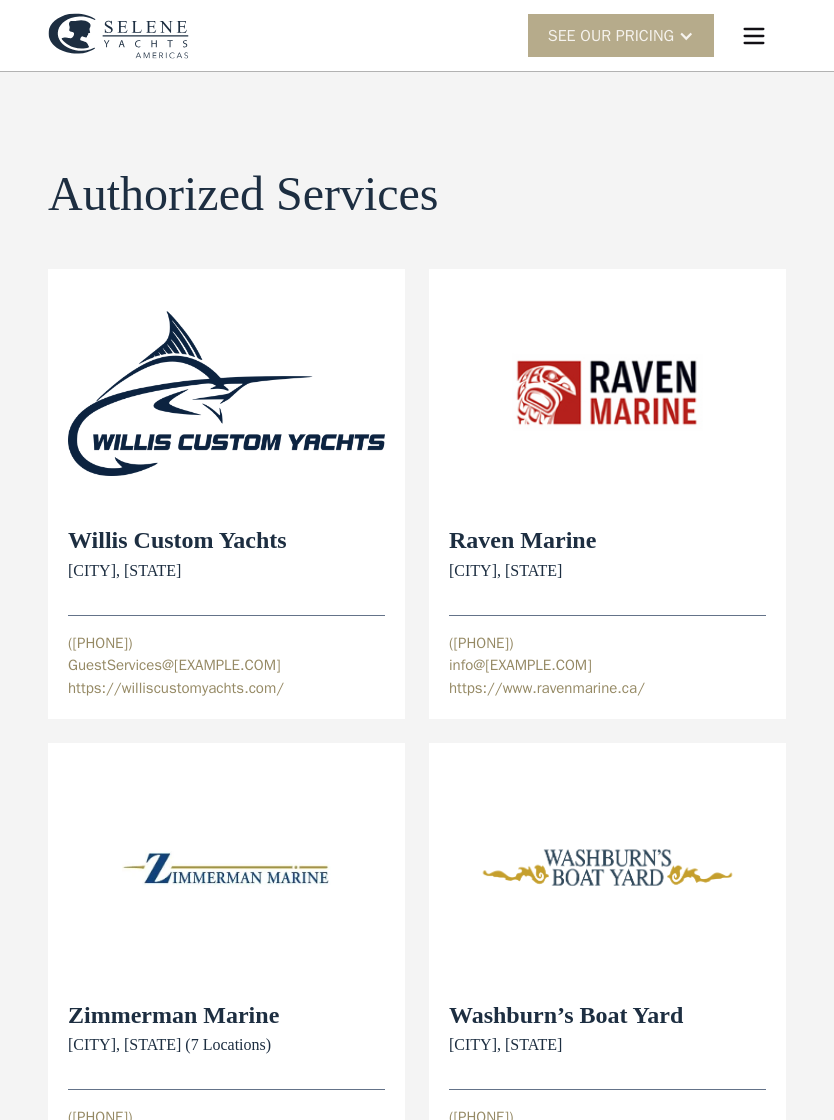 click at bounding box center [754, 36] 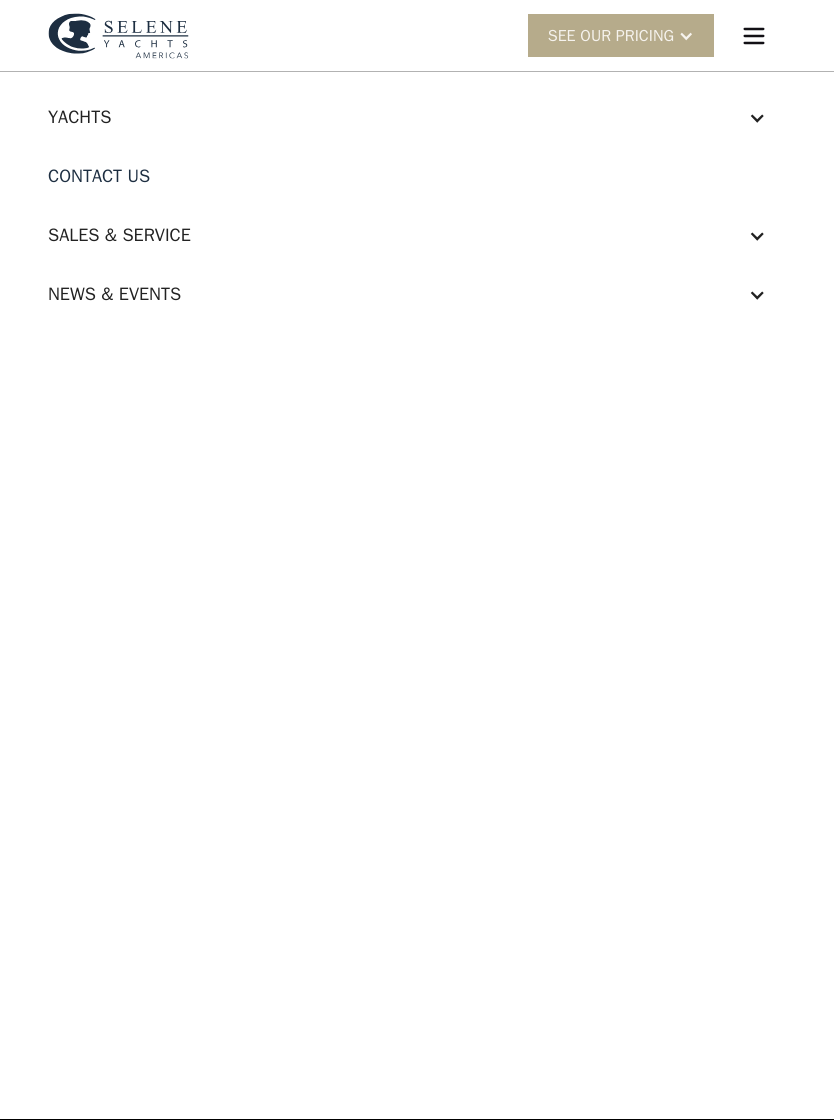 click on "Sales & Service" at bounding box center (417, 235) 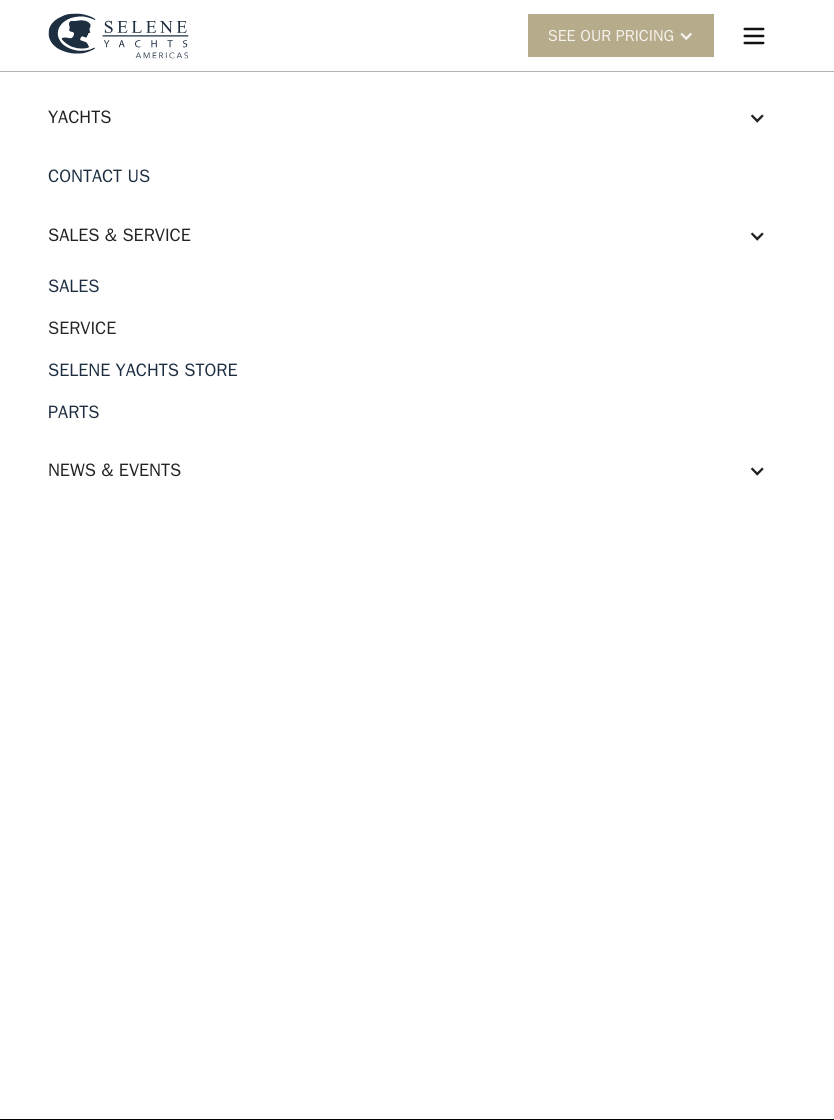 click on "Sales" at bounding box center (417, 286) 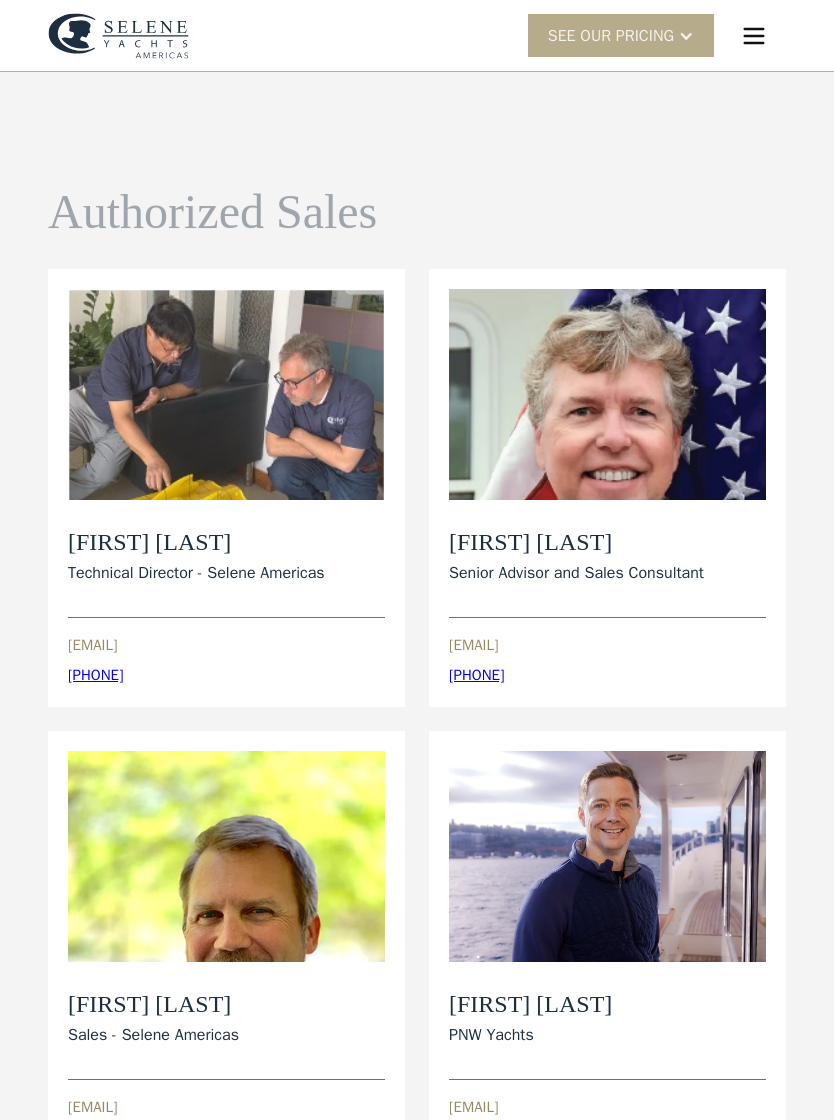 scroll, scrollTop: 0, scrollLeft: 0, axis: both 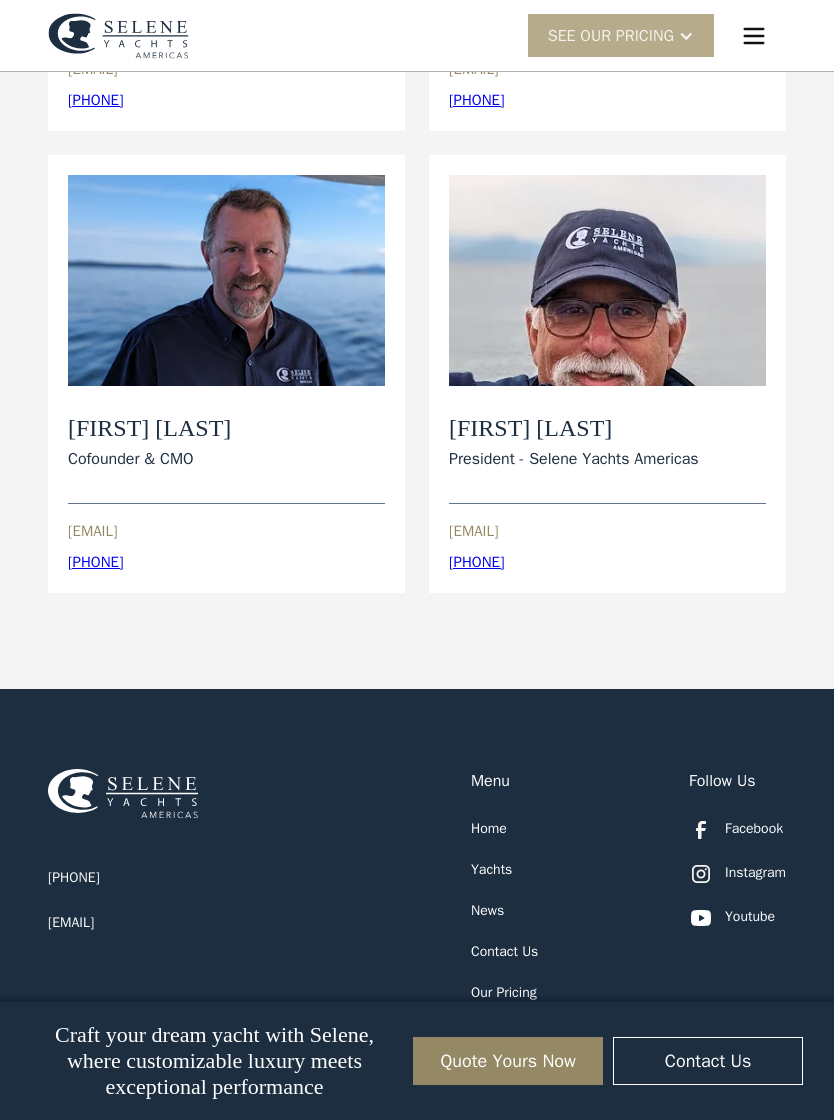 click at bounding box center [754, 36] 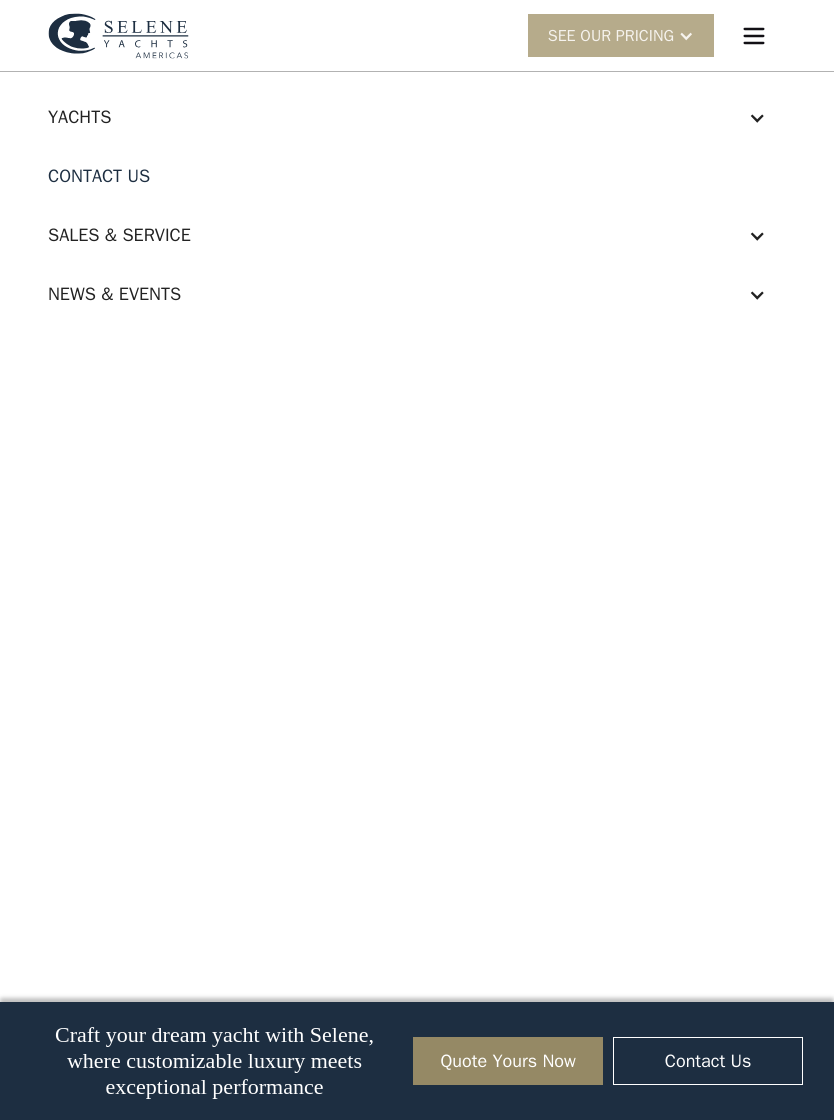 click on "Sales & Service" at bounding box center [417, 235] 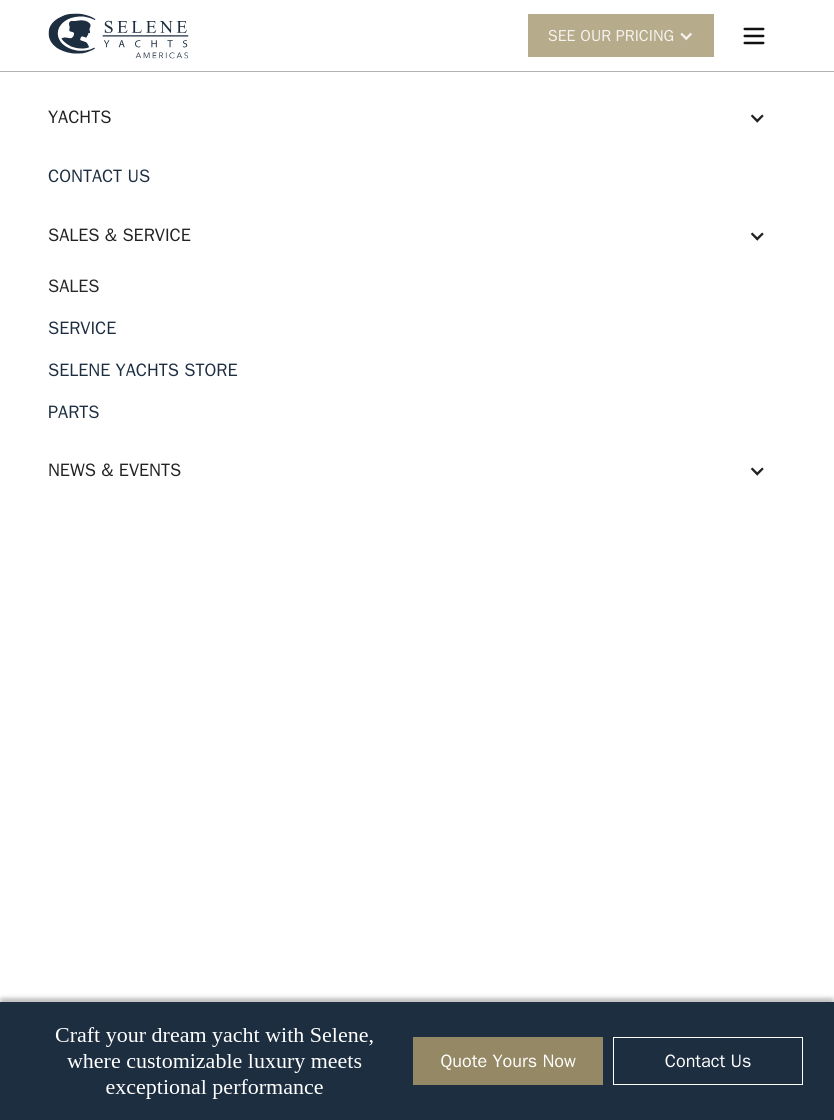 click on "Selene Yachts Store" at bounding box center [417, 370] 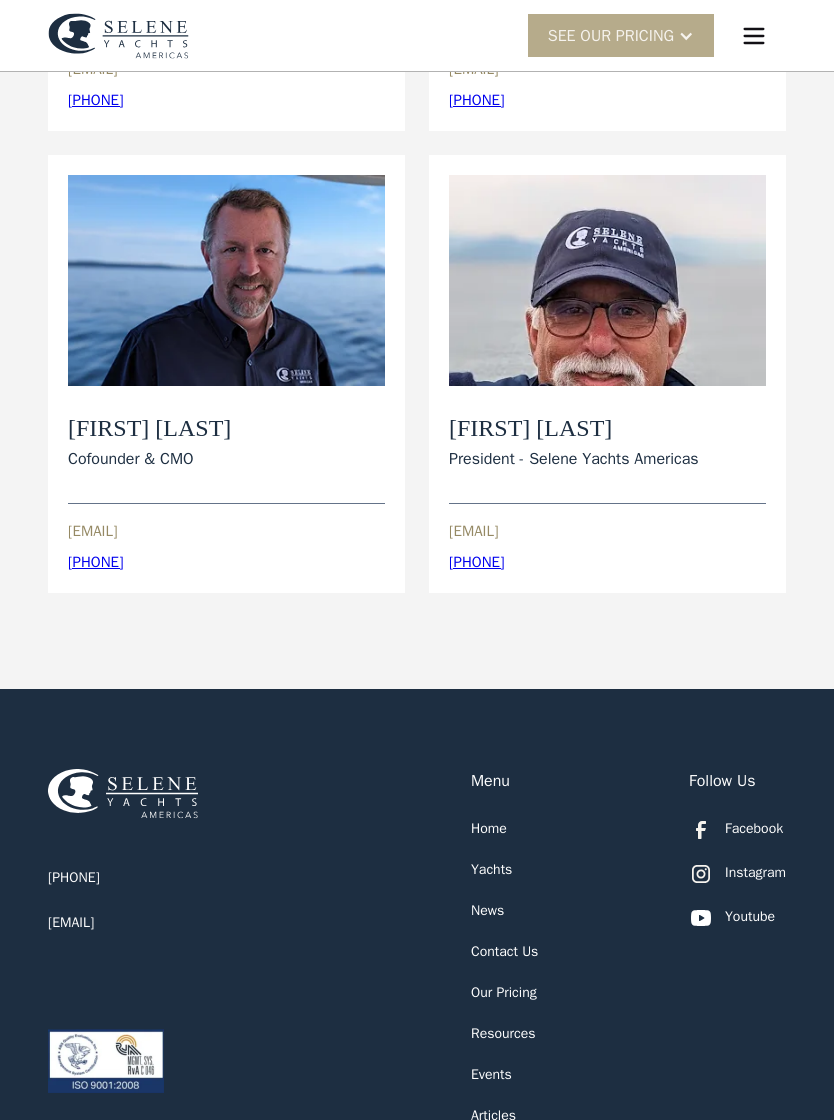 scroll, scrollTop: 1069, scrollLeft: 0, axis: vertical 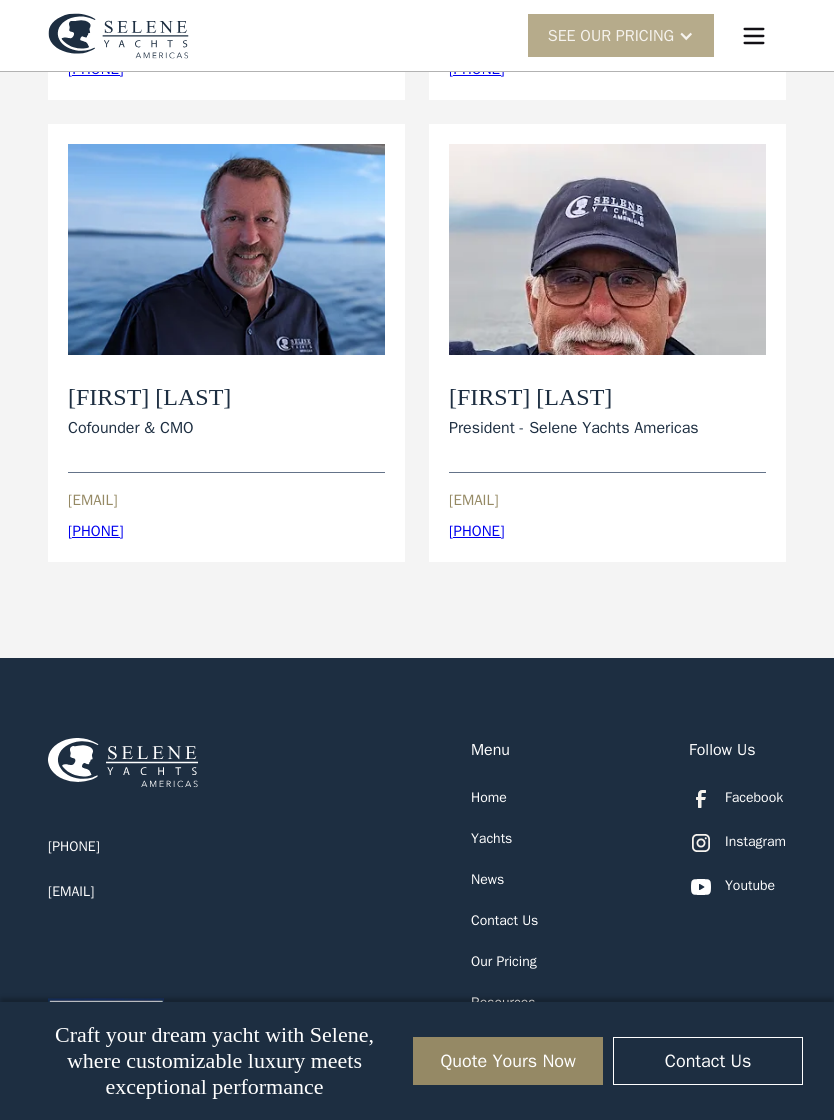 click at bounding box center (754, 36) 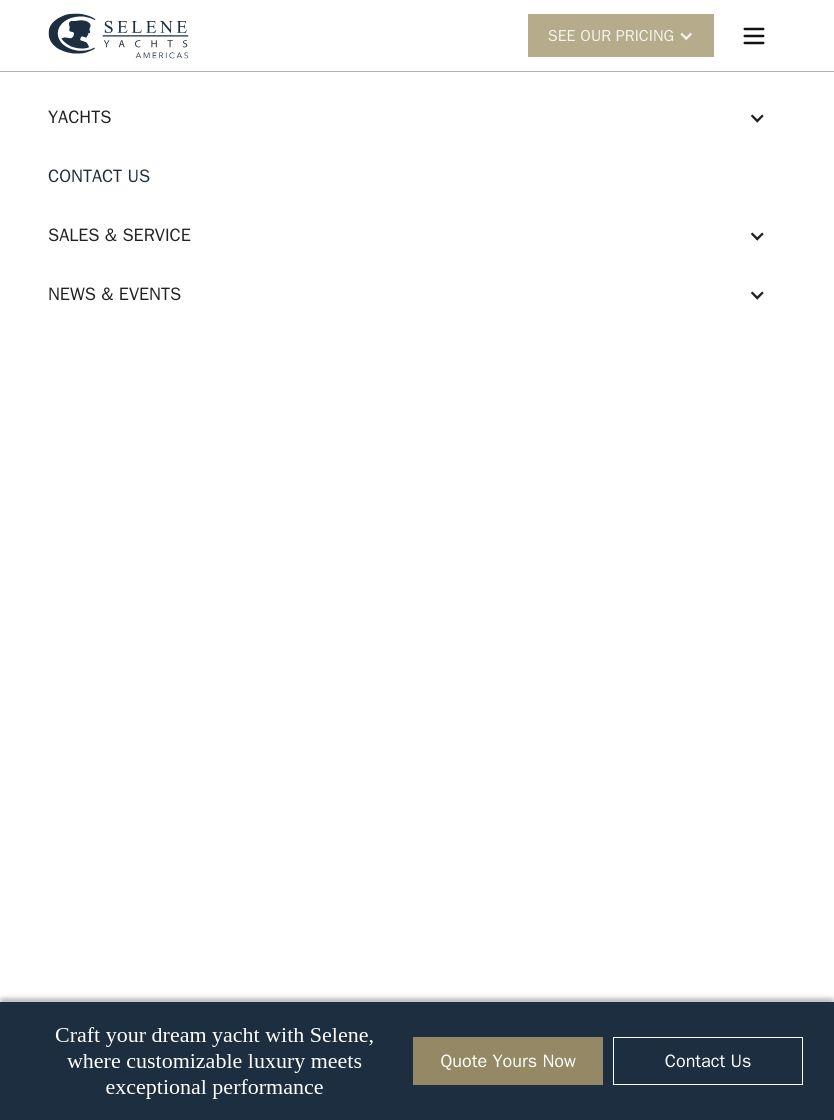 click on "News & EVENTS" at bounding box center (397, 294) 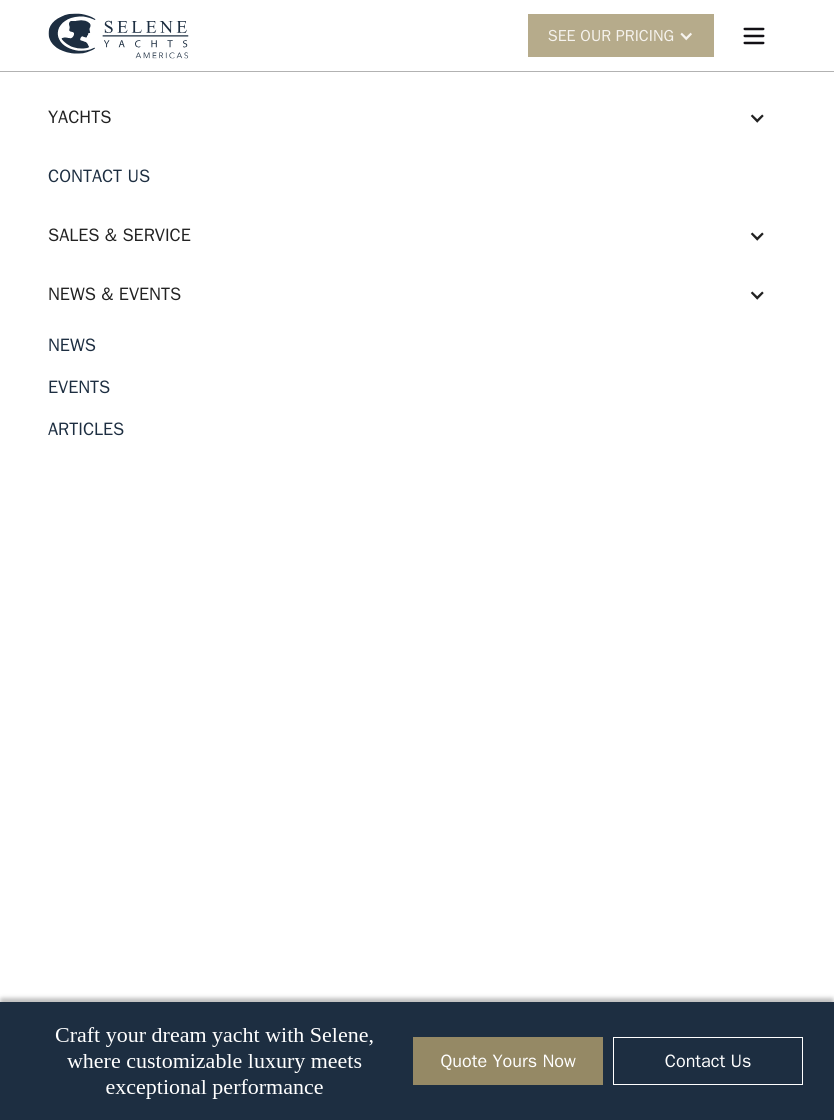 click on "Sales & Service" at bounding box center (397, 235) 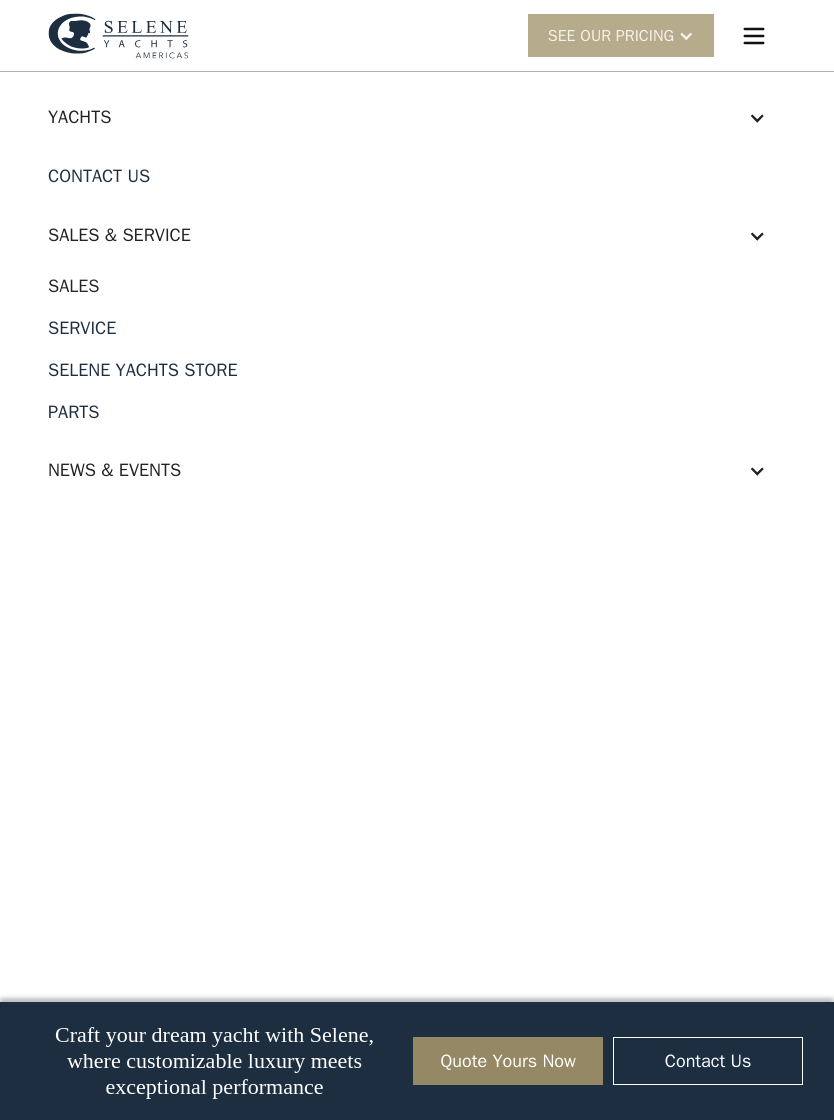 click on "News & EVENTS" at bounding box center (397, 470) 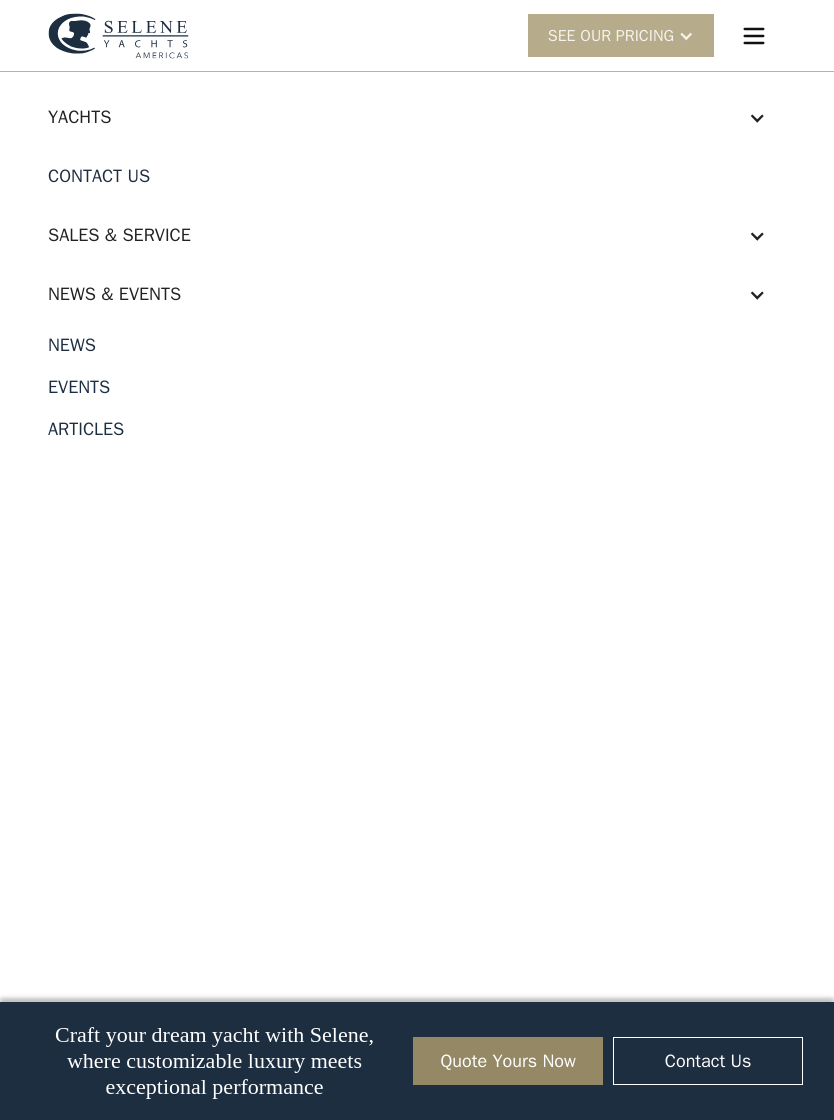 click on "News" at bounding box center [417, 345] 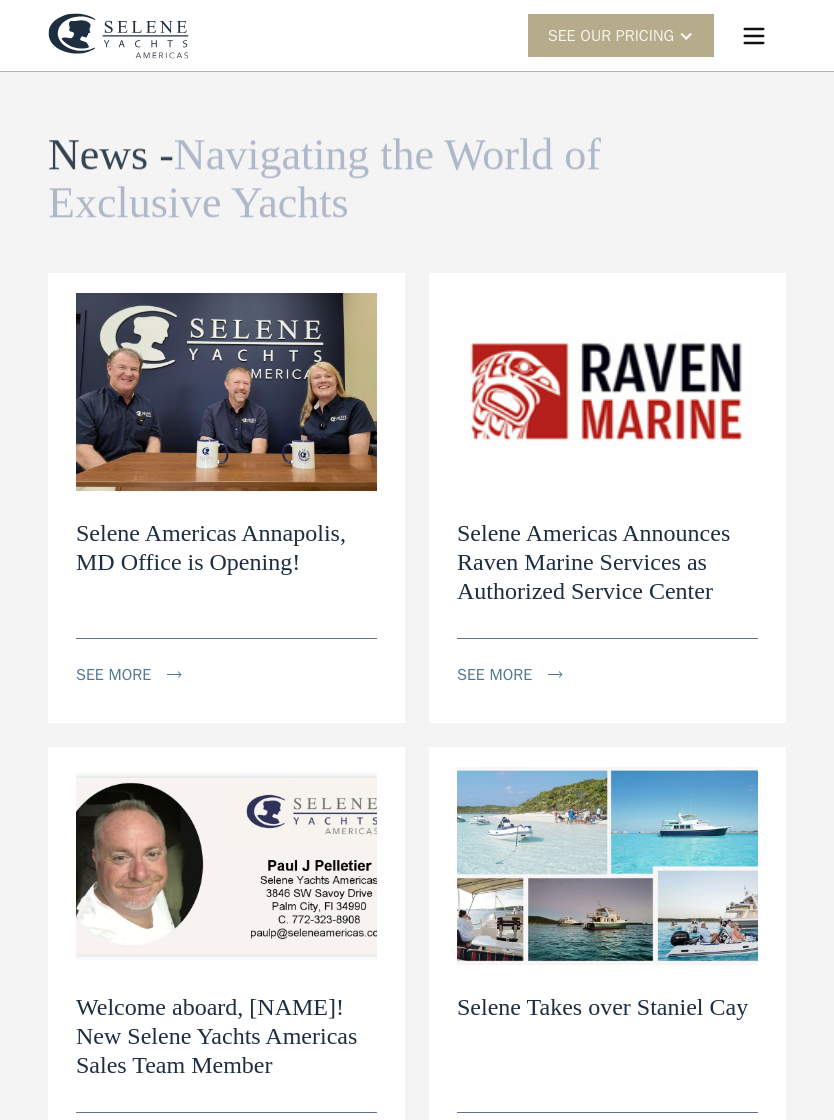 scroll, scrollTop: 0, scrollLeft: 0, axis: both 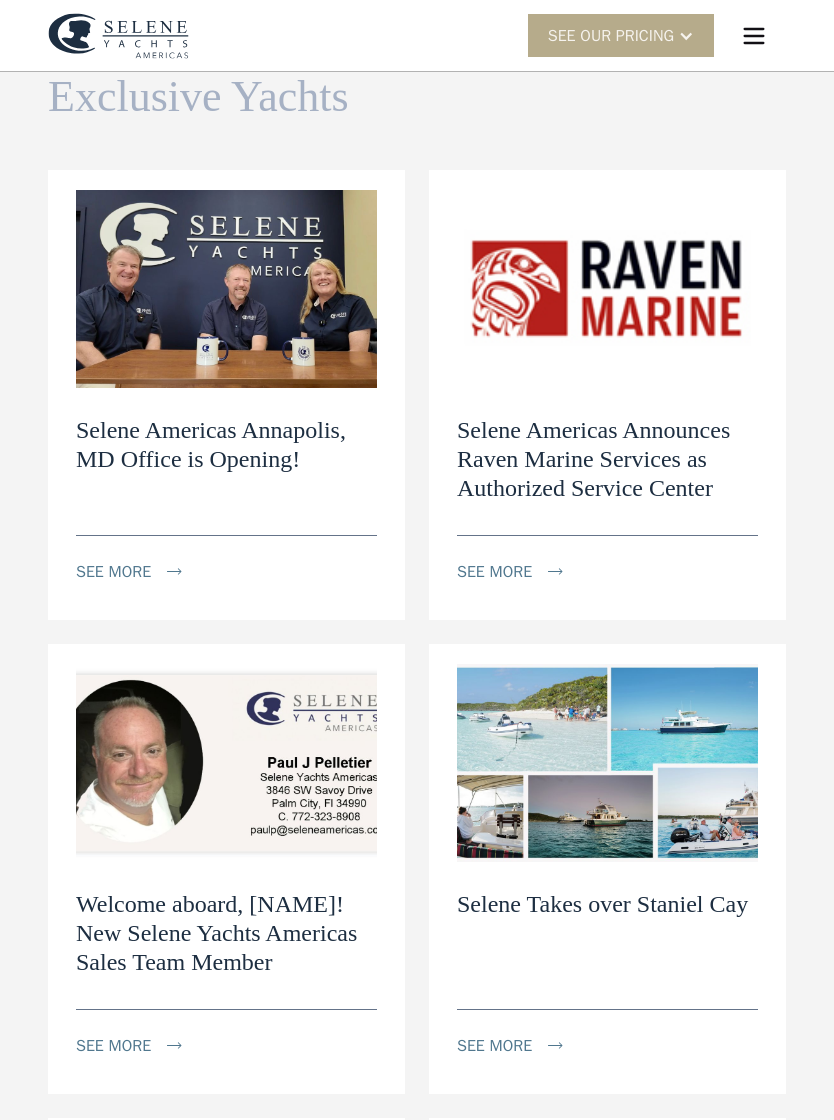click at bounding box center [0, 0] 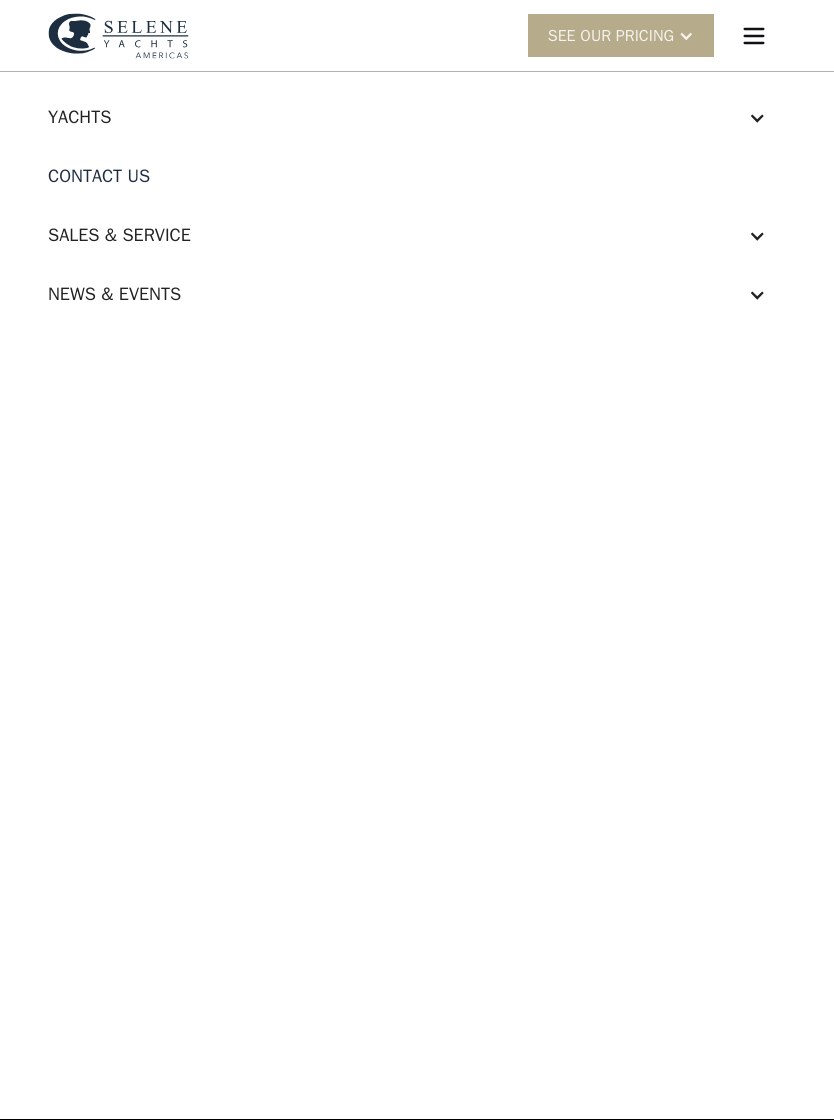click on "News & EVENTS" at bounding box center (397, 294) 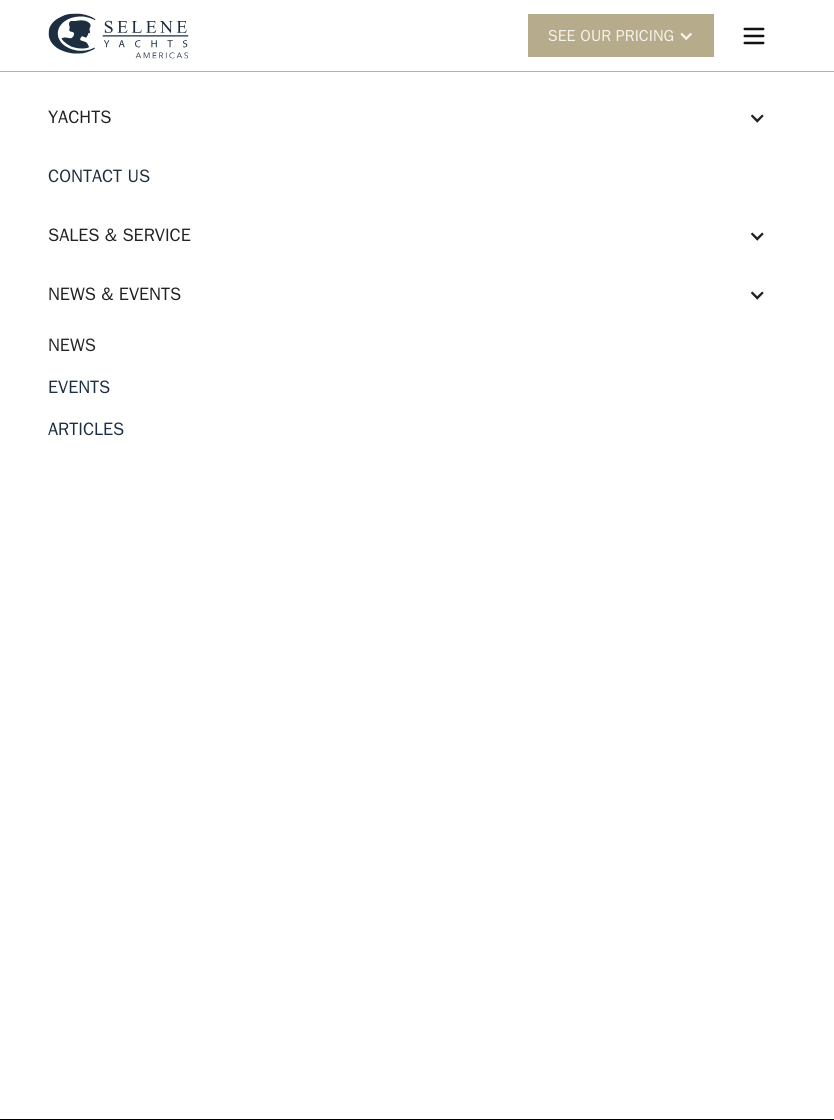 click on "Articles" at bounding box center [417, 429] 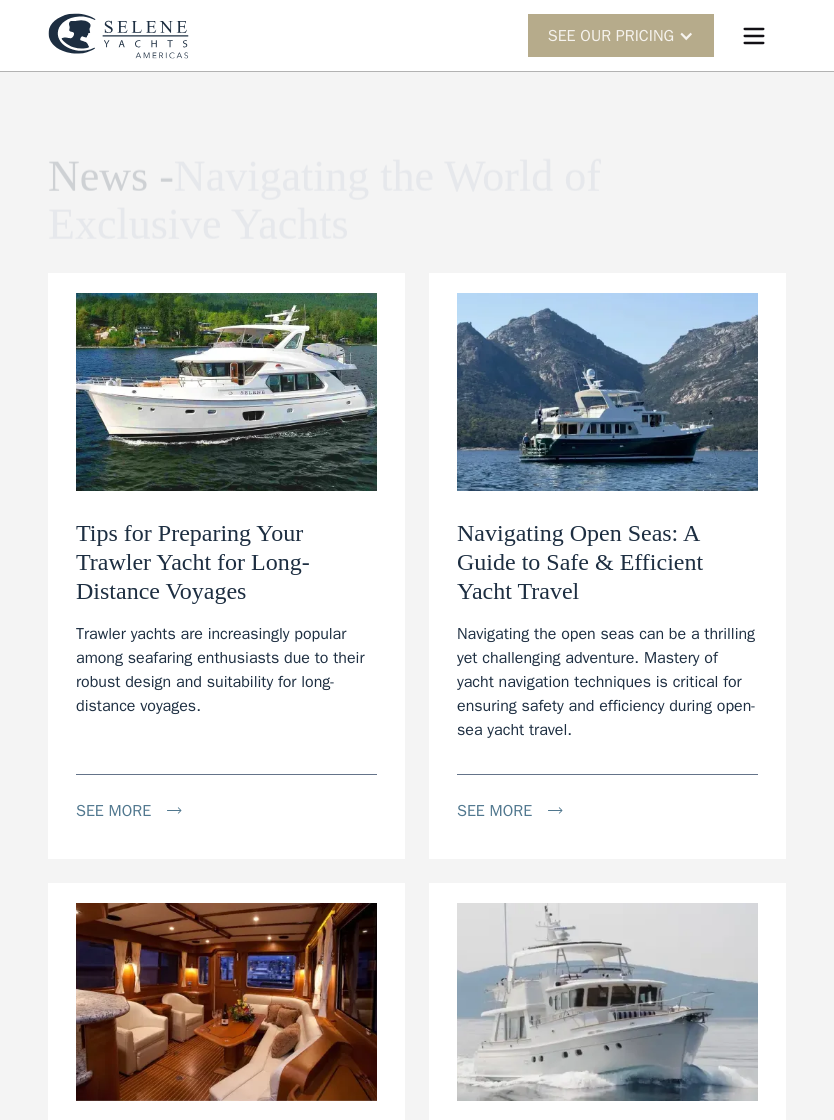 scroll, scrollTop: 0, scrollLeft: 0, axis: both 